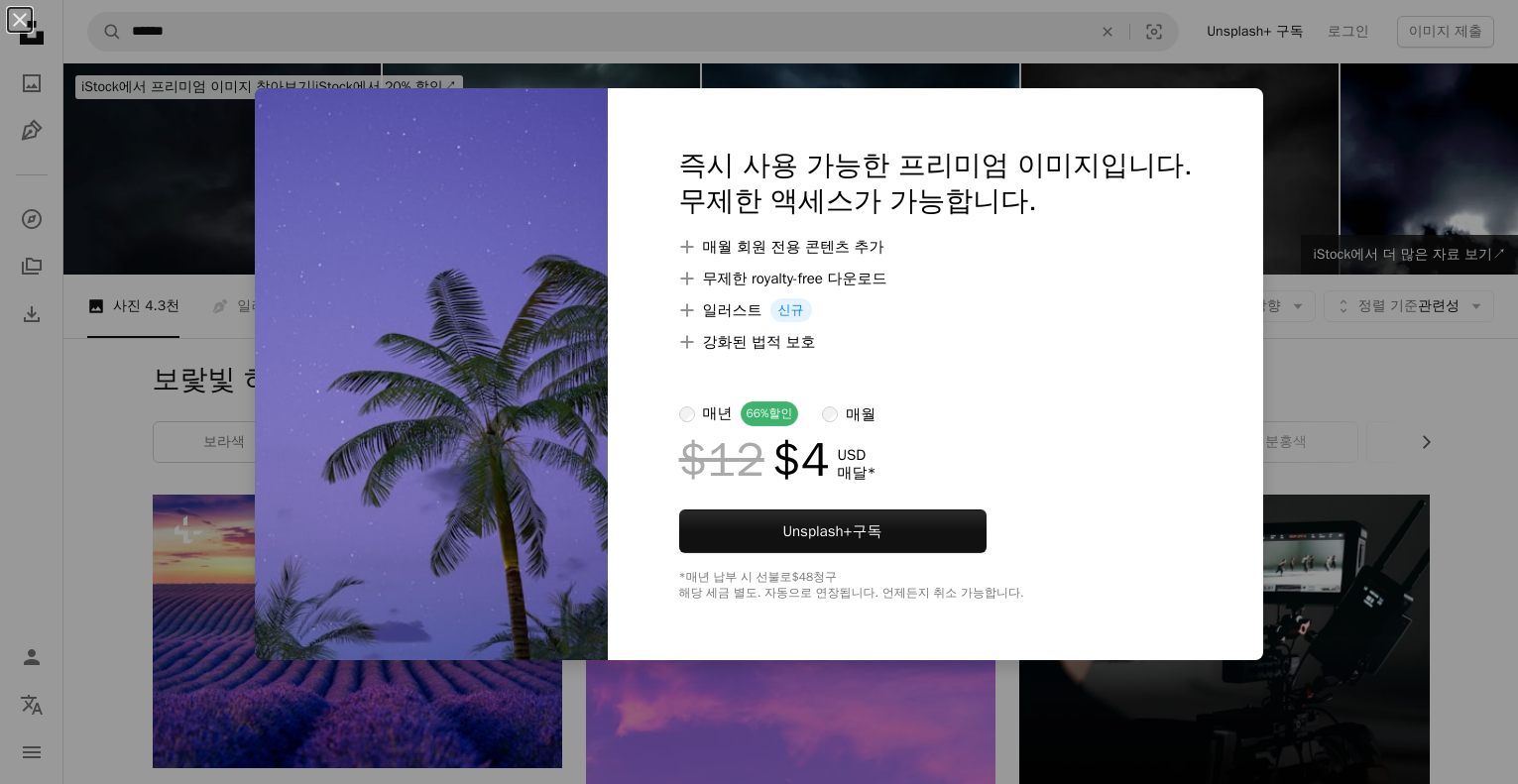 scroll, scrollTop: 8623, scrollLeft: 0, axis: vertical 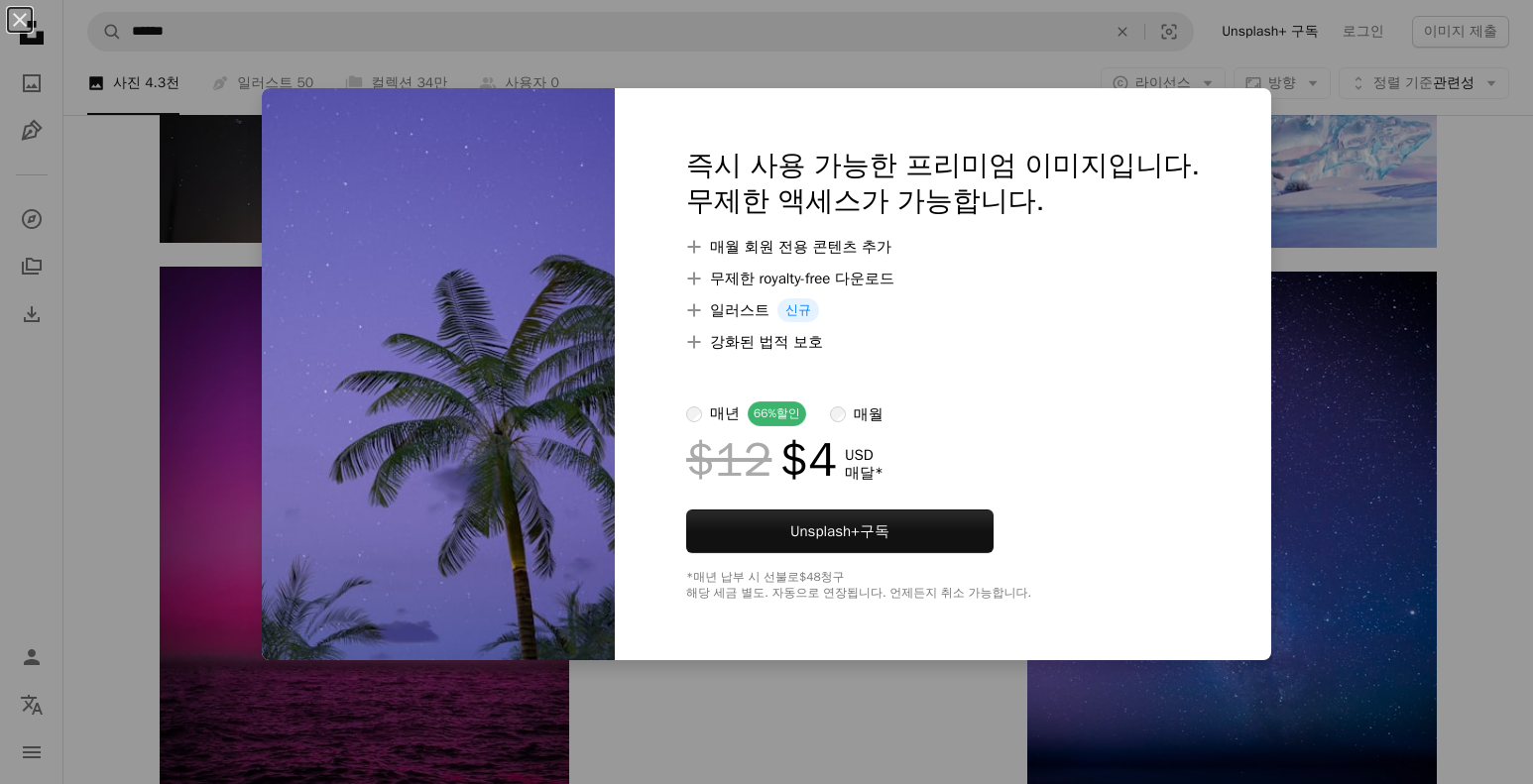 click on "An X shape 즉시 사용 가능한 프리미엄 이미지입니다. 무제한 액세스가 가능합니다. A plus sign 매월 회원 전용 콘텐츠 추가 A plus sign 무제한 royalty-free 다운로드 A plus sign 일러스트  신규 A plus sign 강화된 법적 보호 매년 66%  할인 매월 $12   $4 USD 매달 * Unsplash+  구독 *매년 납부 시 선불로  $48  청구 해당 세금 별도. 자동으로 연장됩니다. 언제든지 취소 가능합니다." at bounding box center [766, 392] 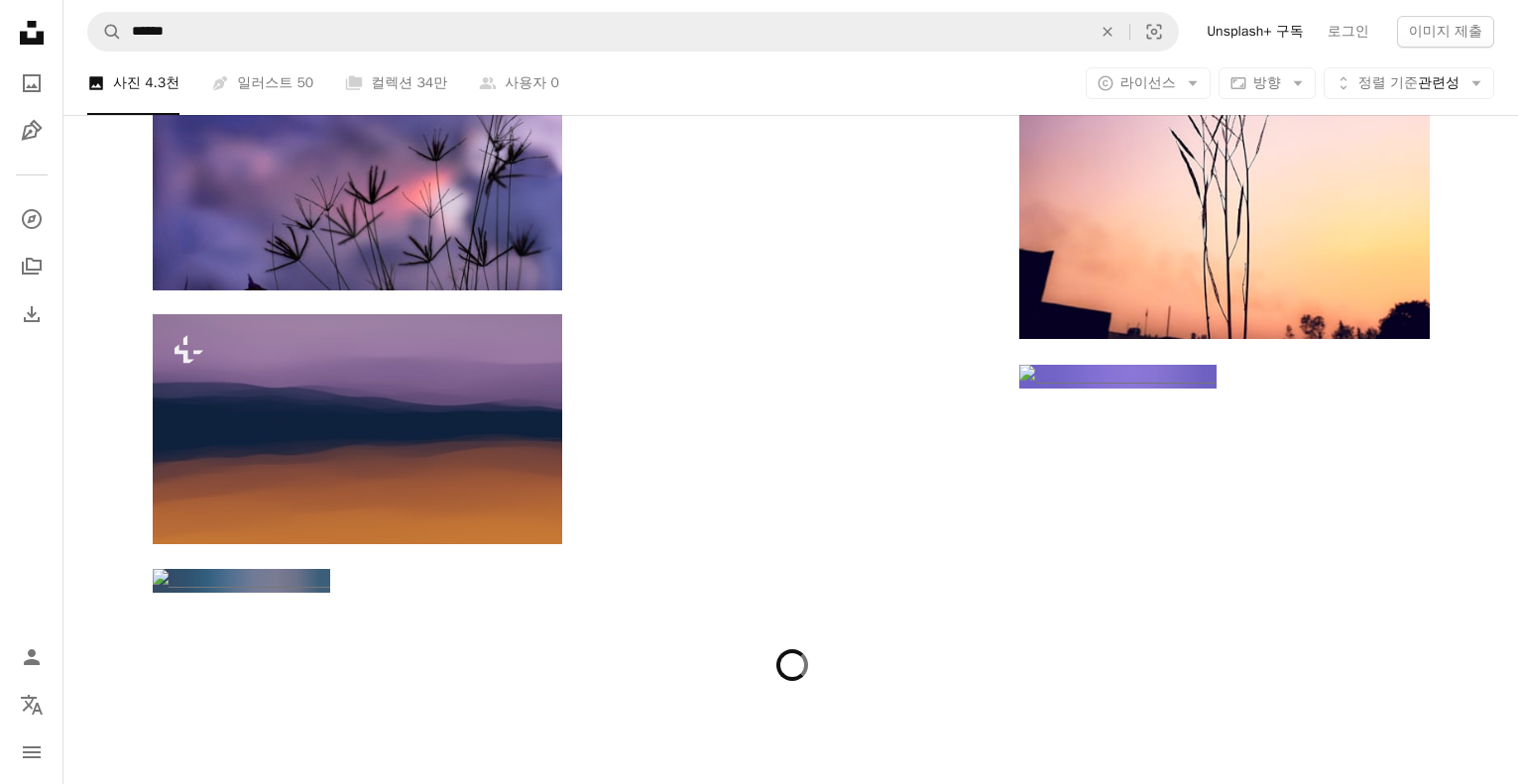 scroll, scrollTop: 9812, scrollLeft: 0, axis: vertical 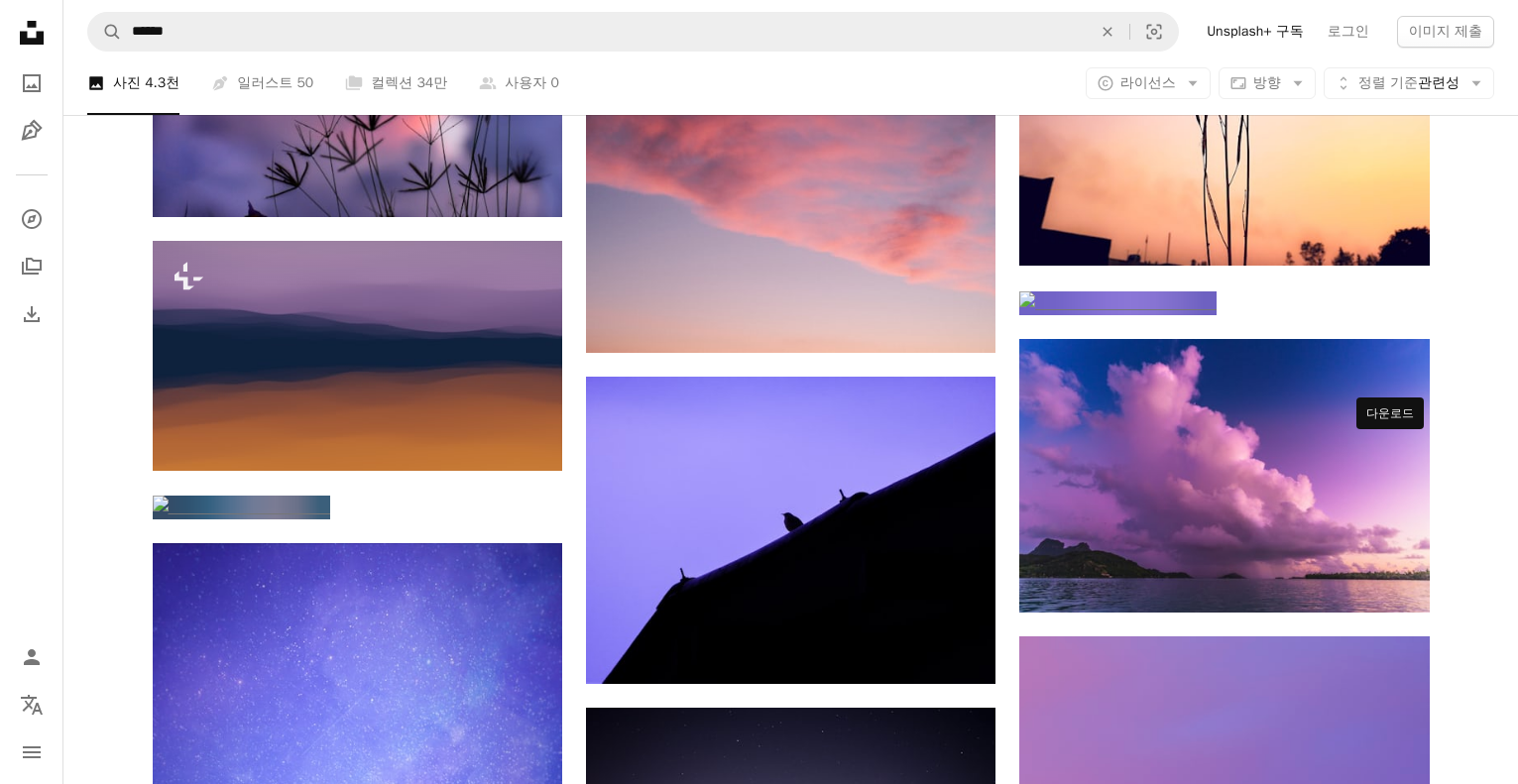 click 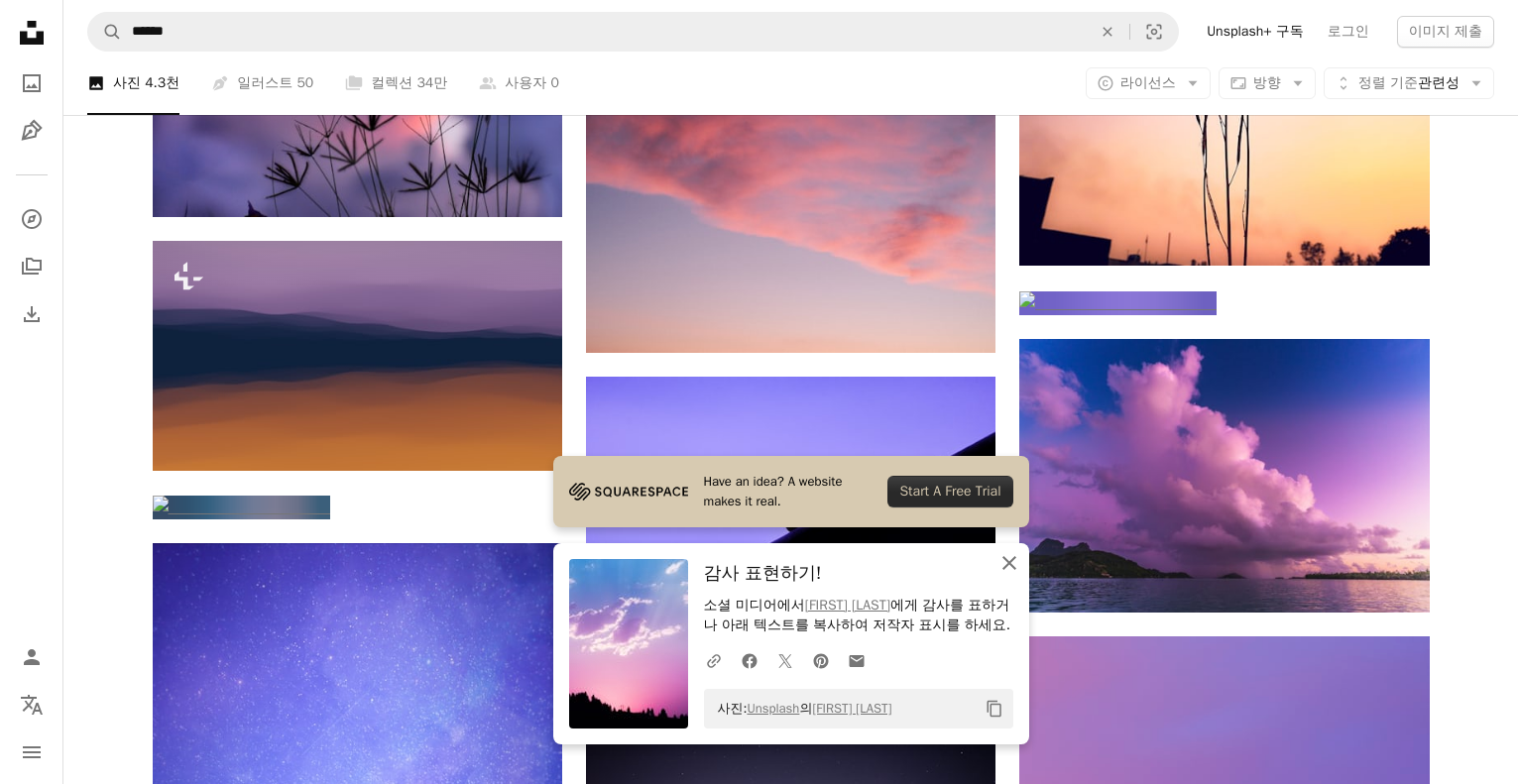 click on "An X shape" 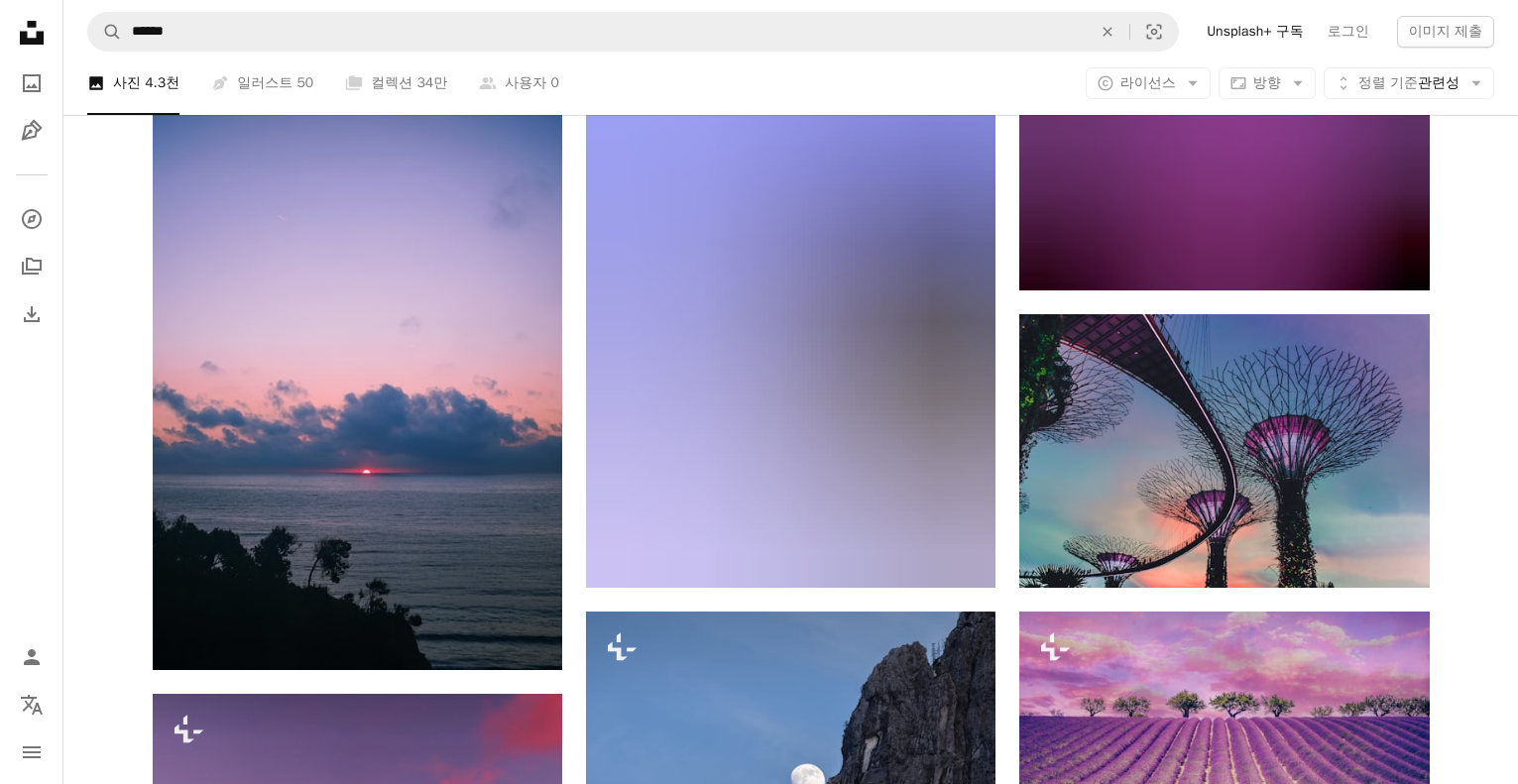 scroll, scrollTop: 12191, scrollLeft: 0, axis: vertical 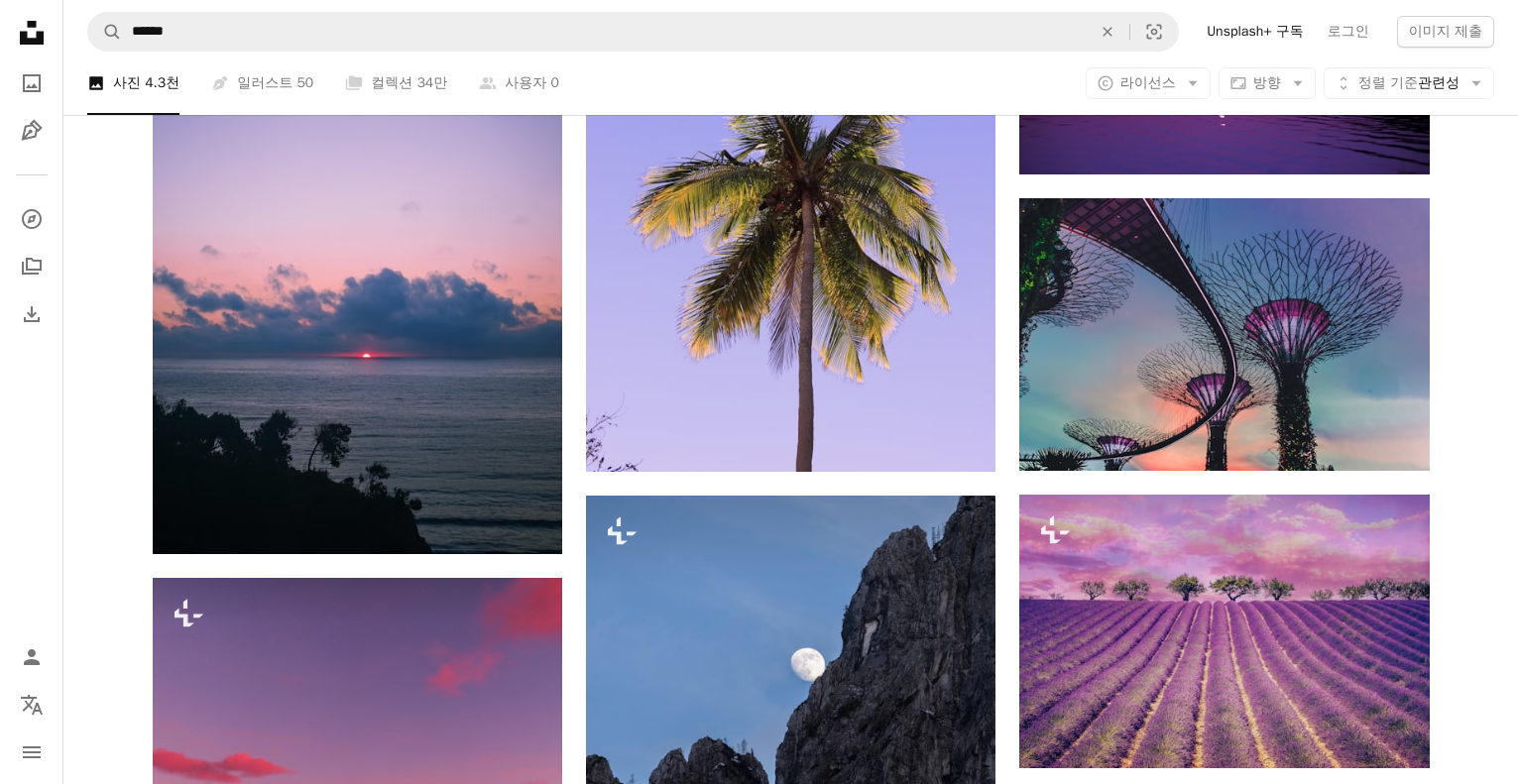 click on "Arrow pointing down" 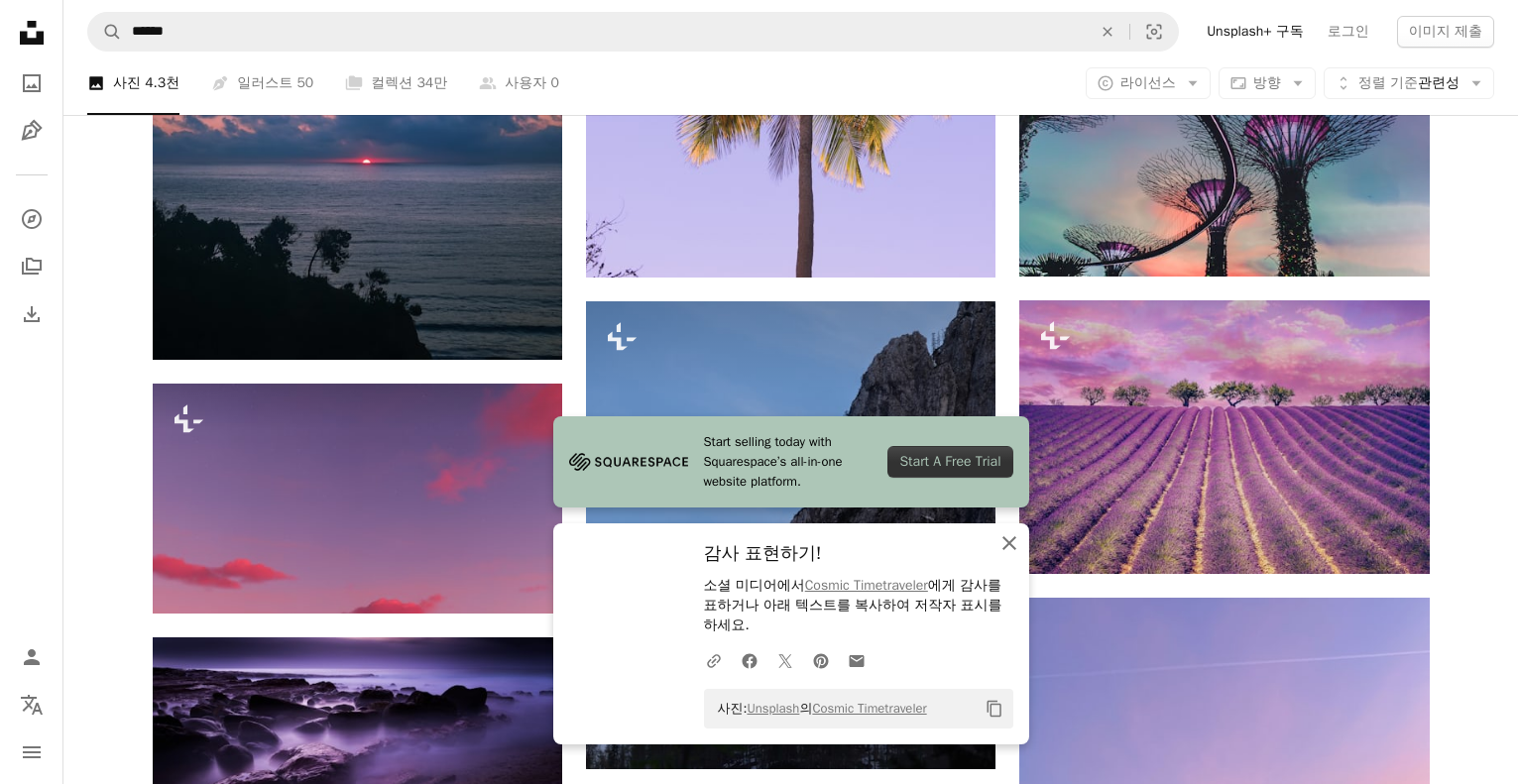 scroll, scrollTop: 12389, scrollLeft: 0, axis: vertical 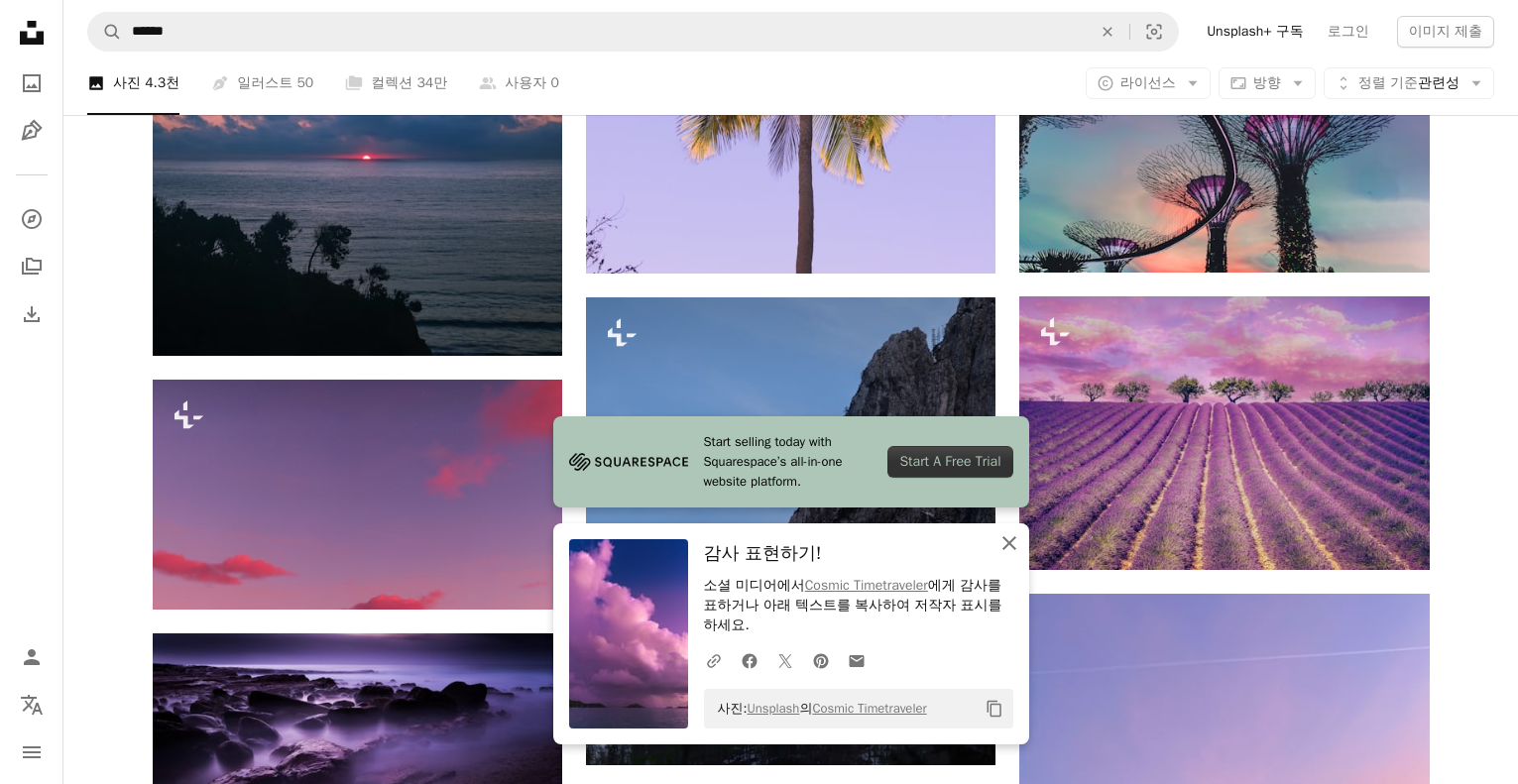 click 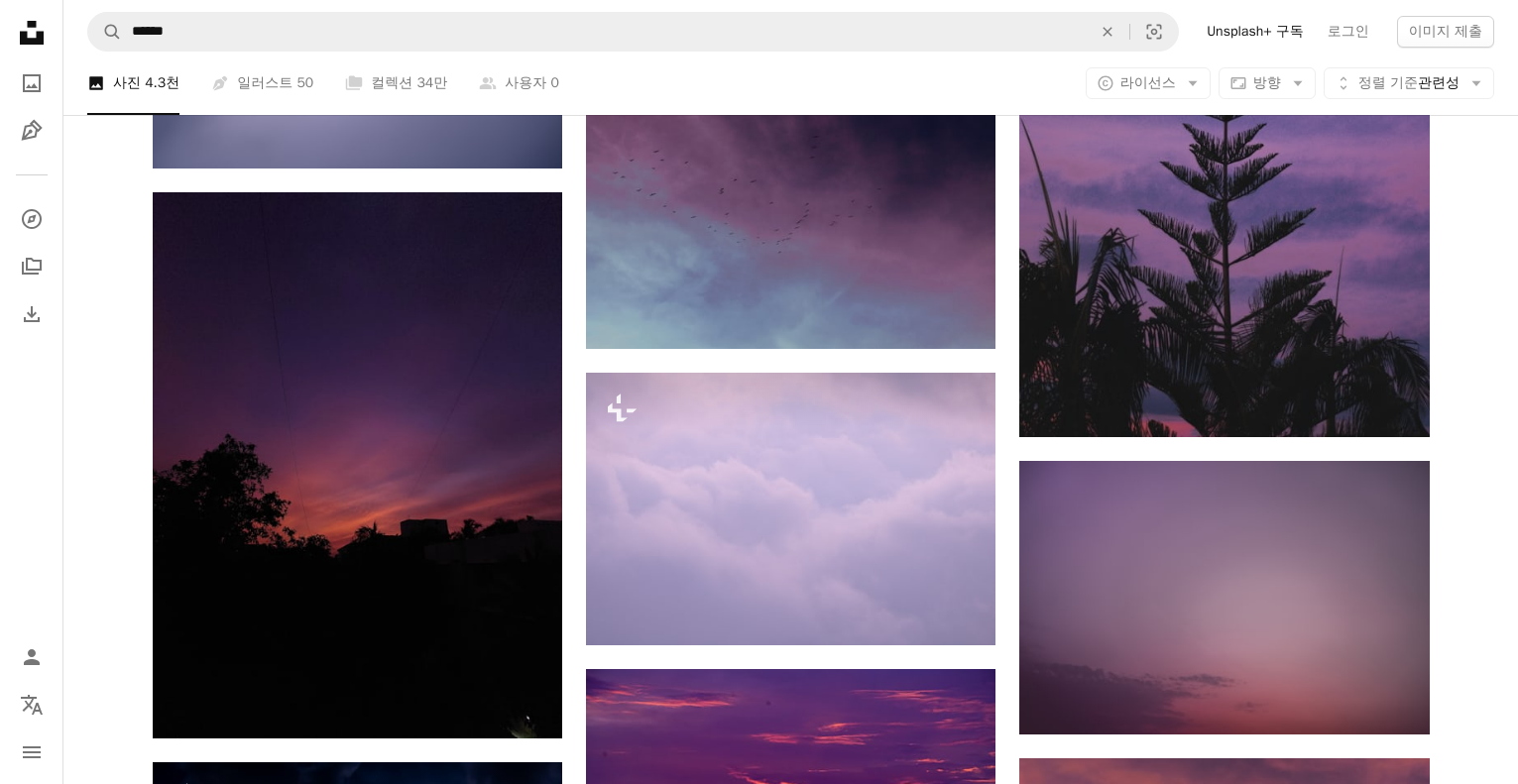 scroll, scrollTop: 17147, scrollLeft: 0, axis: vertical 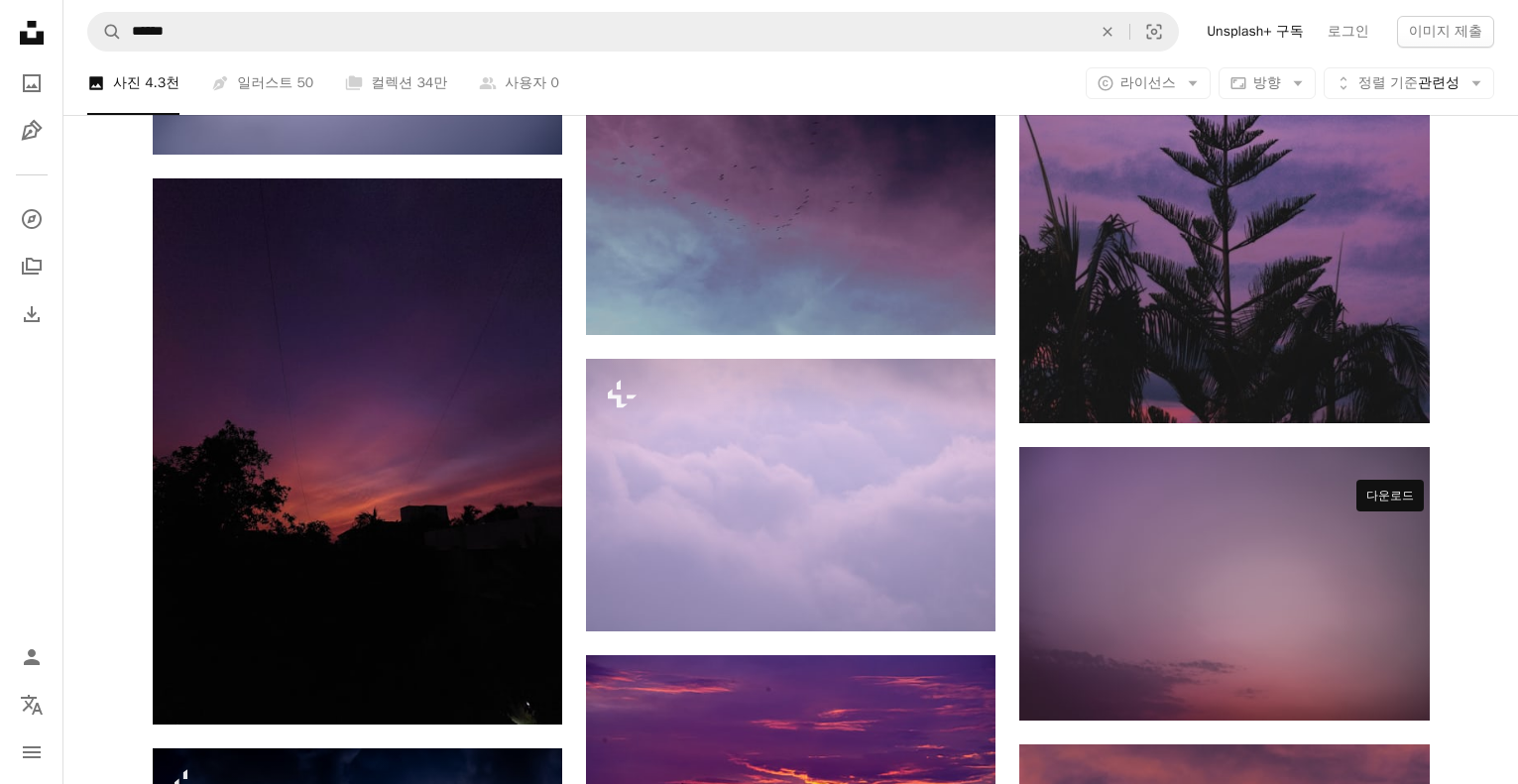 click on "Arrow pointing down" 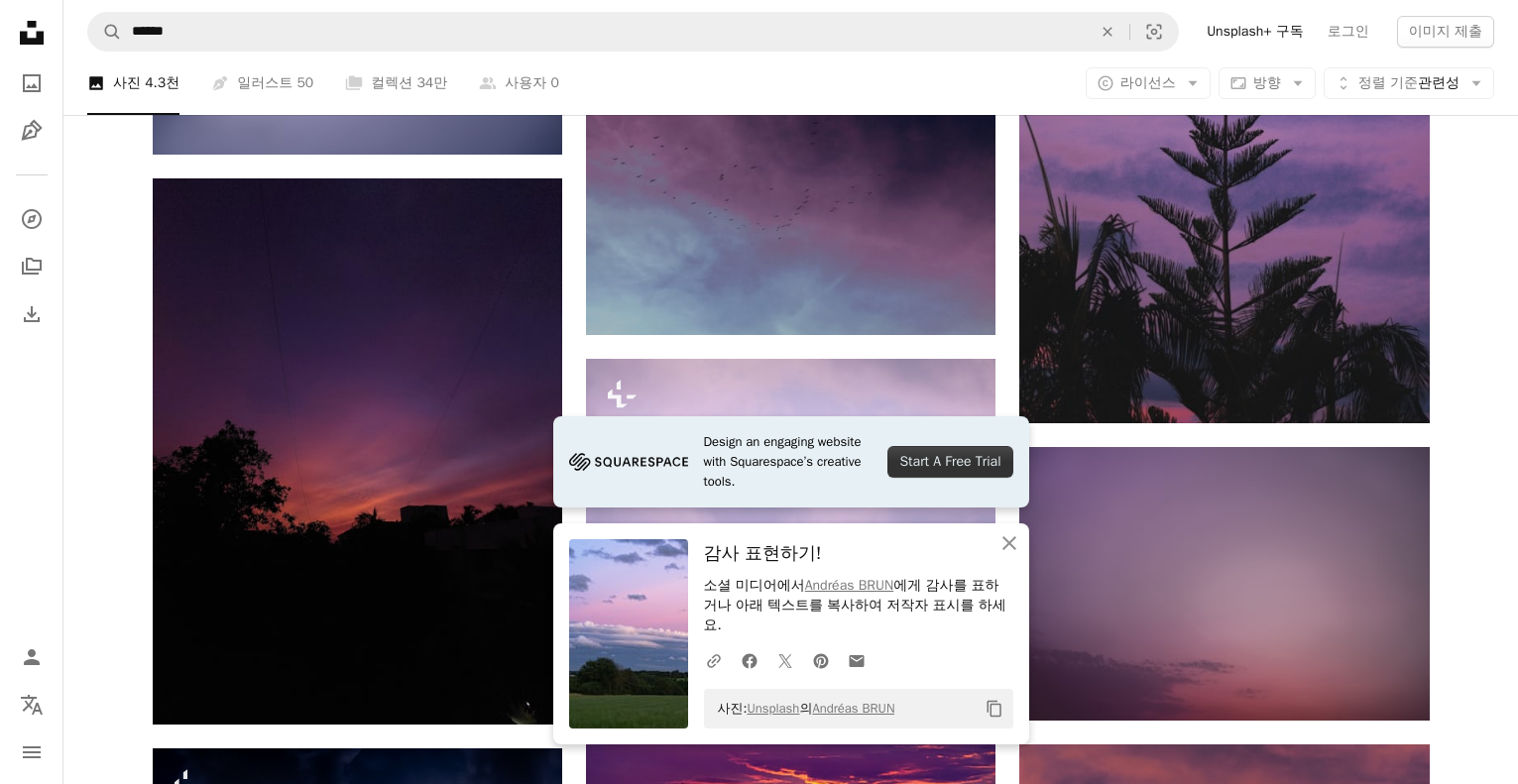 click on "A photo 사진   4.3천 Pen Tool 일러스트   50 A stack of folders 컬렉션   34만 A group of people 사용자   0 A copyright icon © 라이선스 Arrow down Aspect ratio 방향 Arrow down Unfold 정렬 기준  관련성 Arrow down Filters 필터" at bounding box center [790, 83] 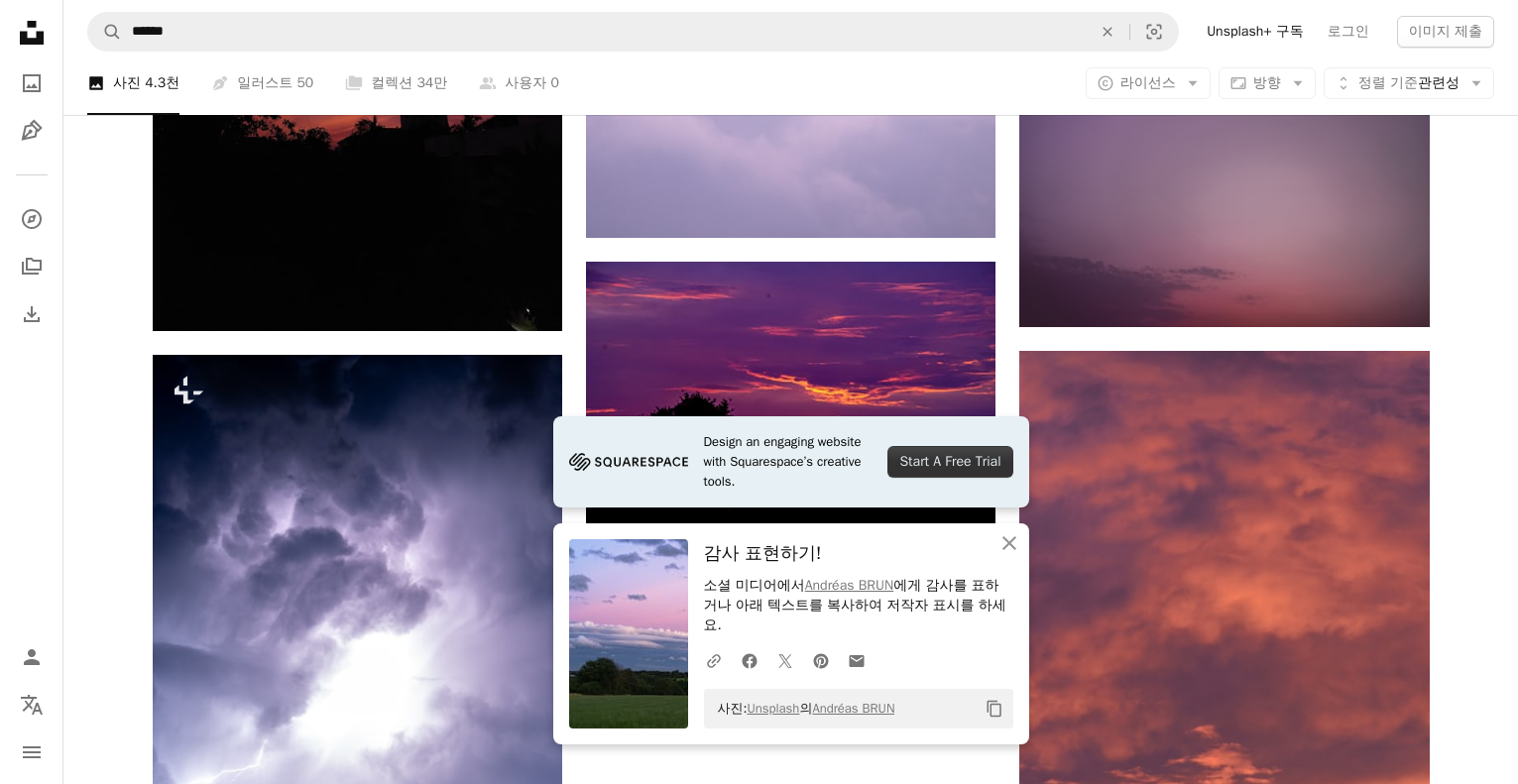 scroll, scrollTop: 17543, scrollLeft: 0, axis: vertical 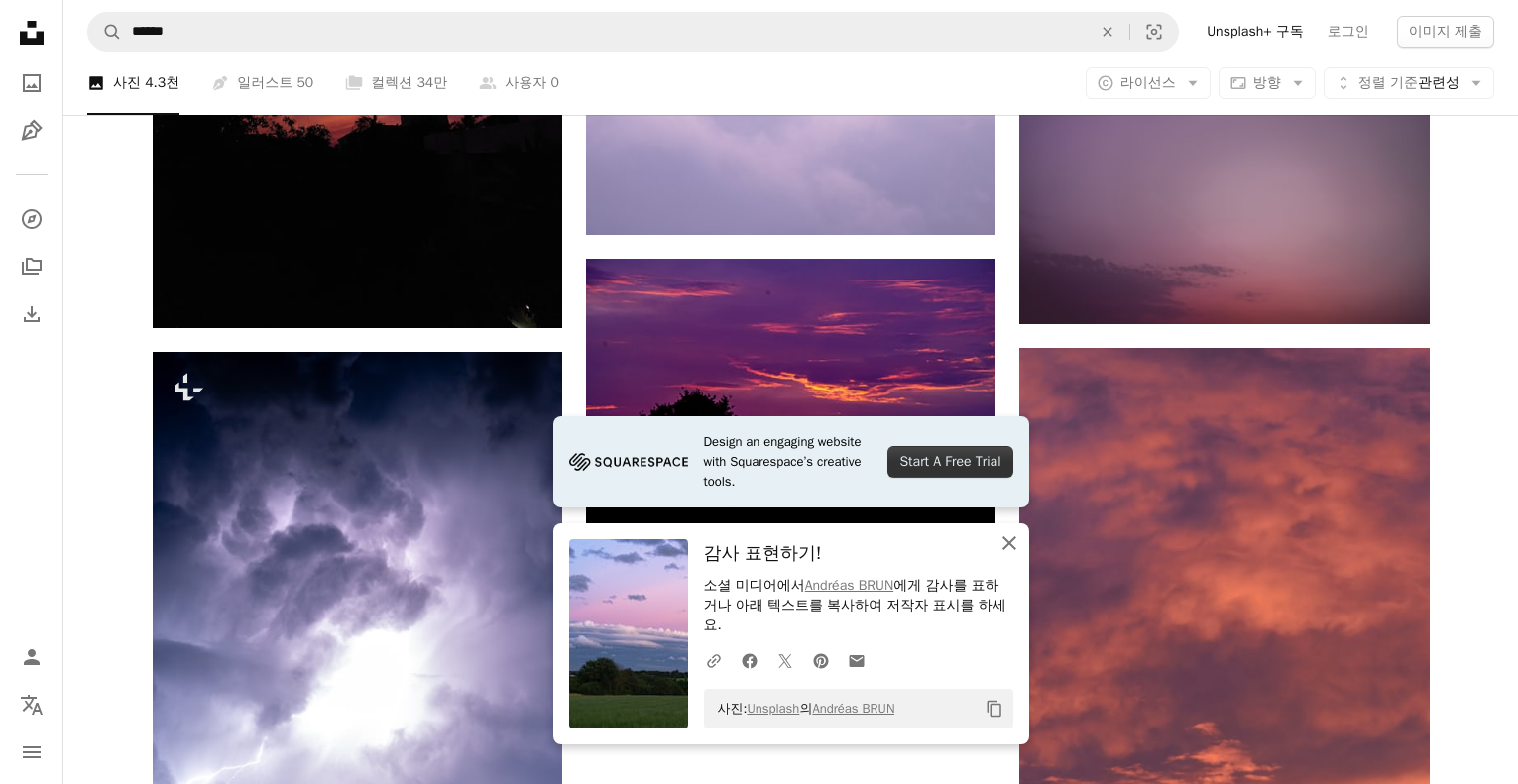 click on "An X shape" 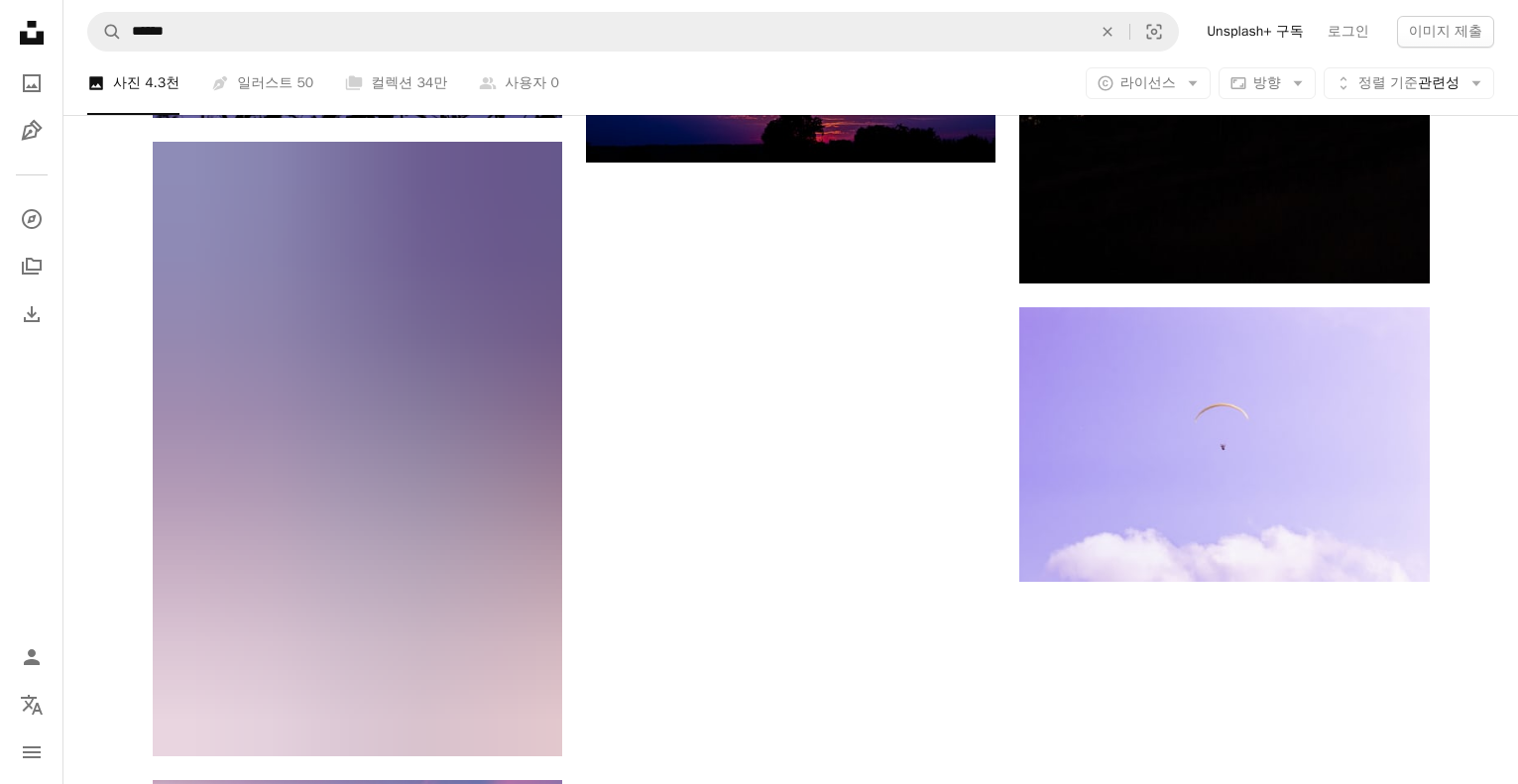 scroll, scrollTop: 20715, scrollLeft: 0, axis: vertical 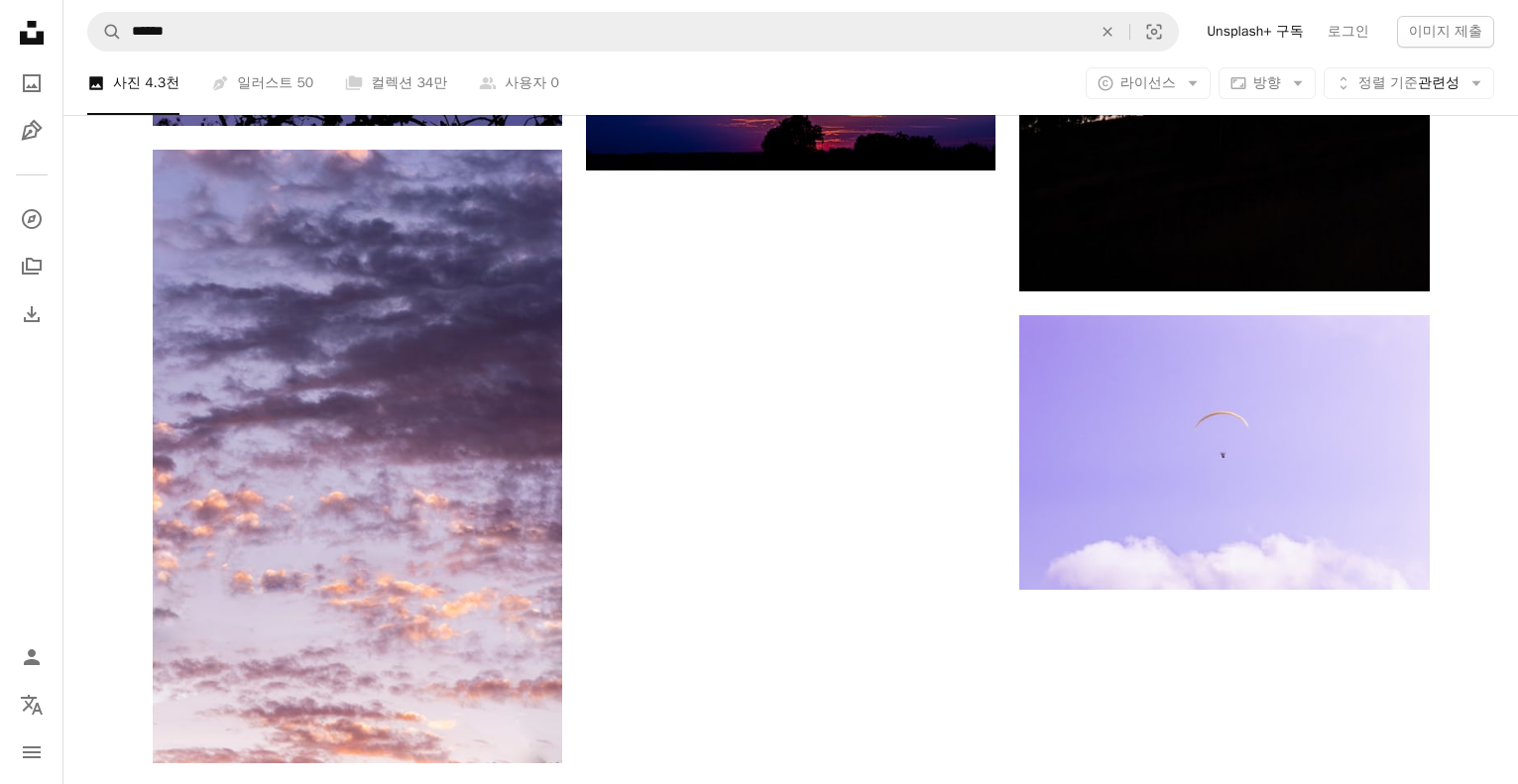 click at bounding box center [790, -1386] 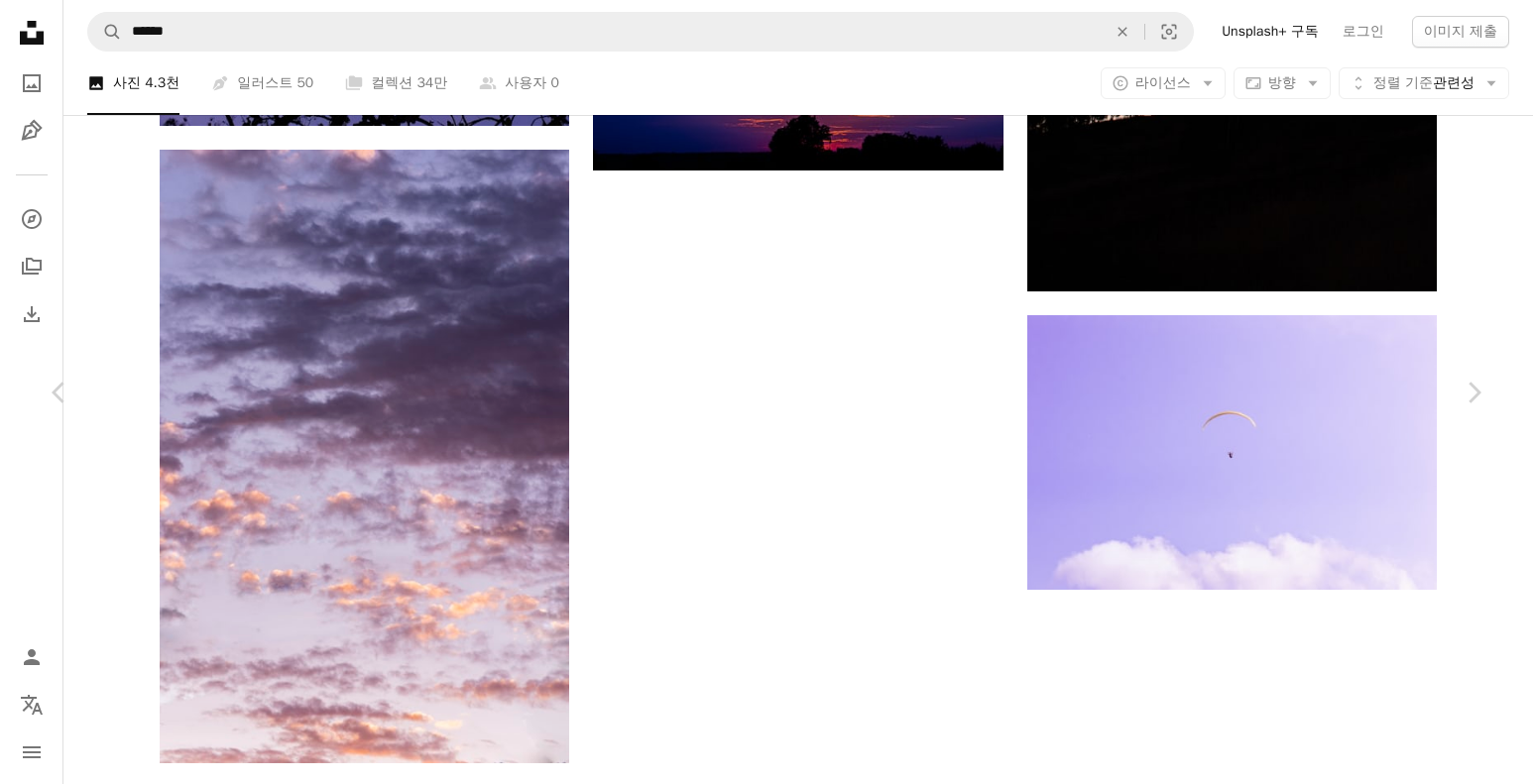 click on "A photo 사진   4.3천 Pen Tool 일러스트   50 A stack of folders 컬렉션   34만 A group of people 사용자   0 A copyright icon © 라이선스 Arrow down Aspect ratio 방향 Arrow down Unfold 정렬 기준  관련성 Arrow down Filters 필터" at bounding box center [766, 1655] 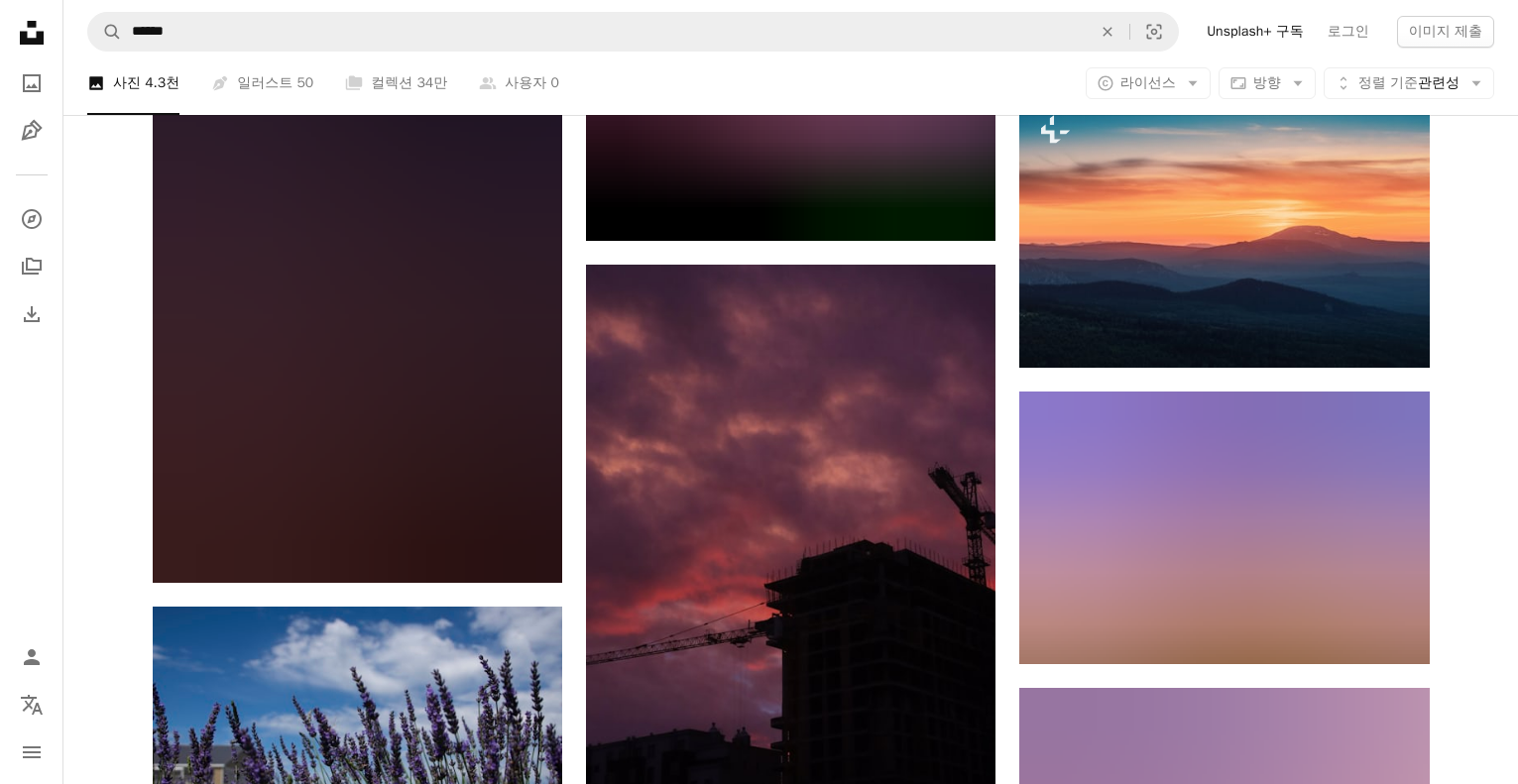scroll, scrollTop: 29834, scrollLeft: 0, axis: vertical 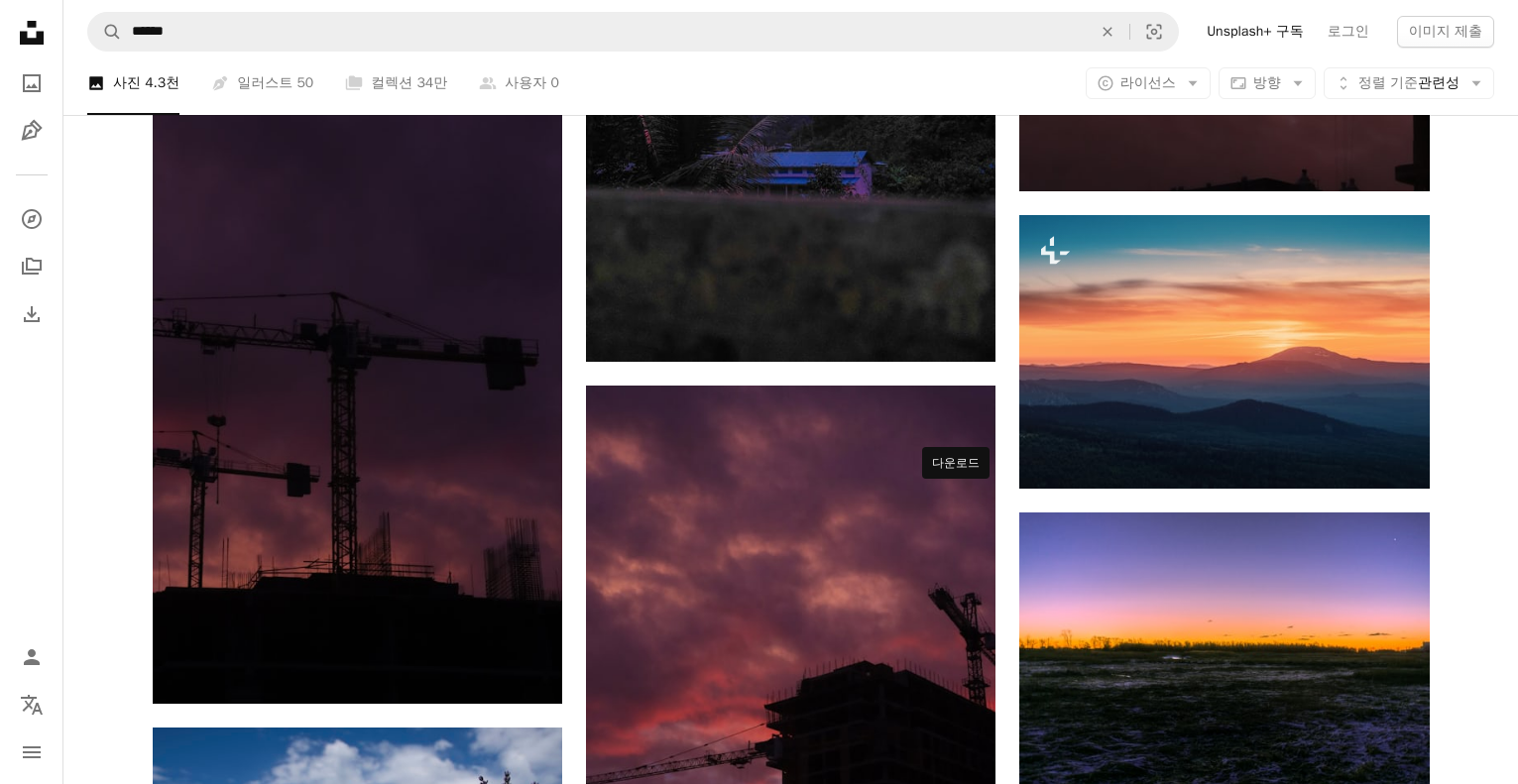 click on "Arrow pointing down" at bounding box center (956, -1207) 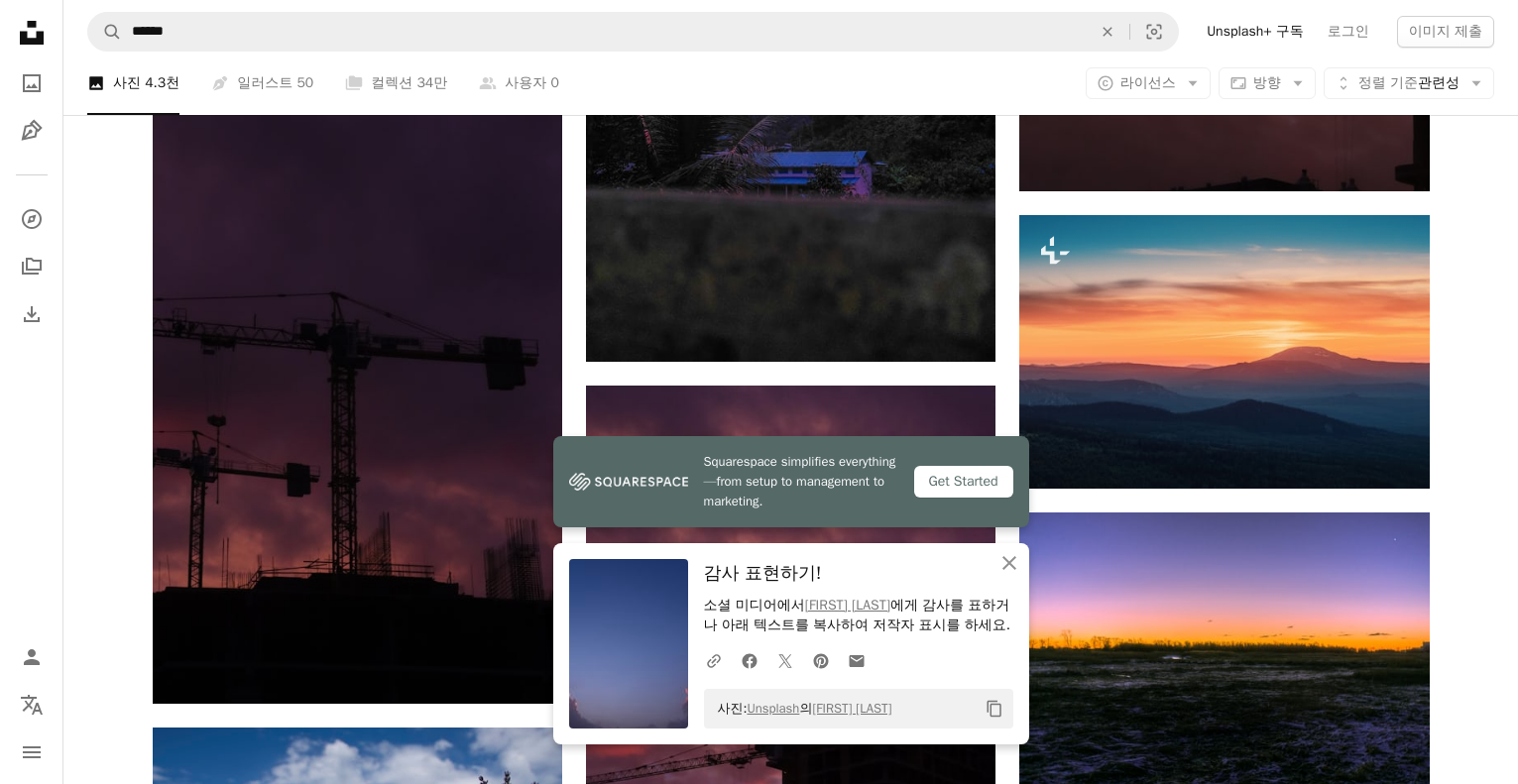 drag, startPoint x: 894, startPoint y: 86, endPoint x: 921, endPoint y: 114, distance: 38.8973 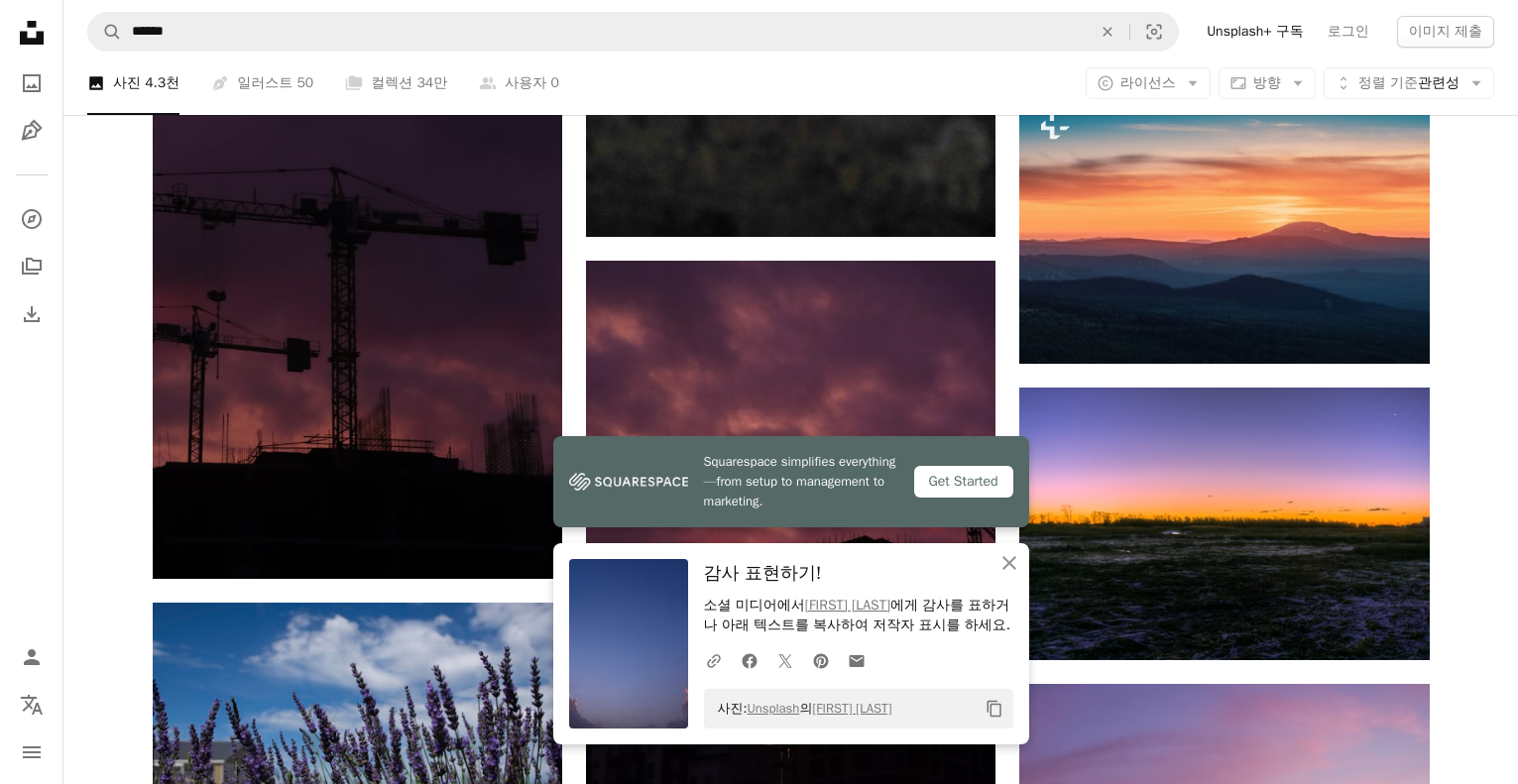 scroll, scrollTop: 30131, scrollLeft: 0, axis: vertical 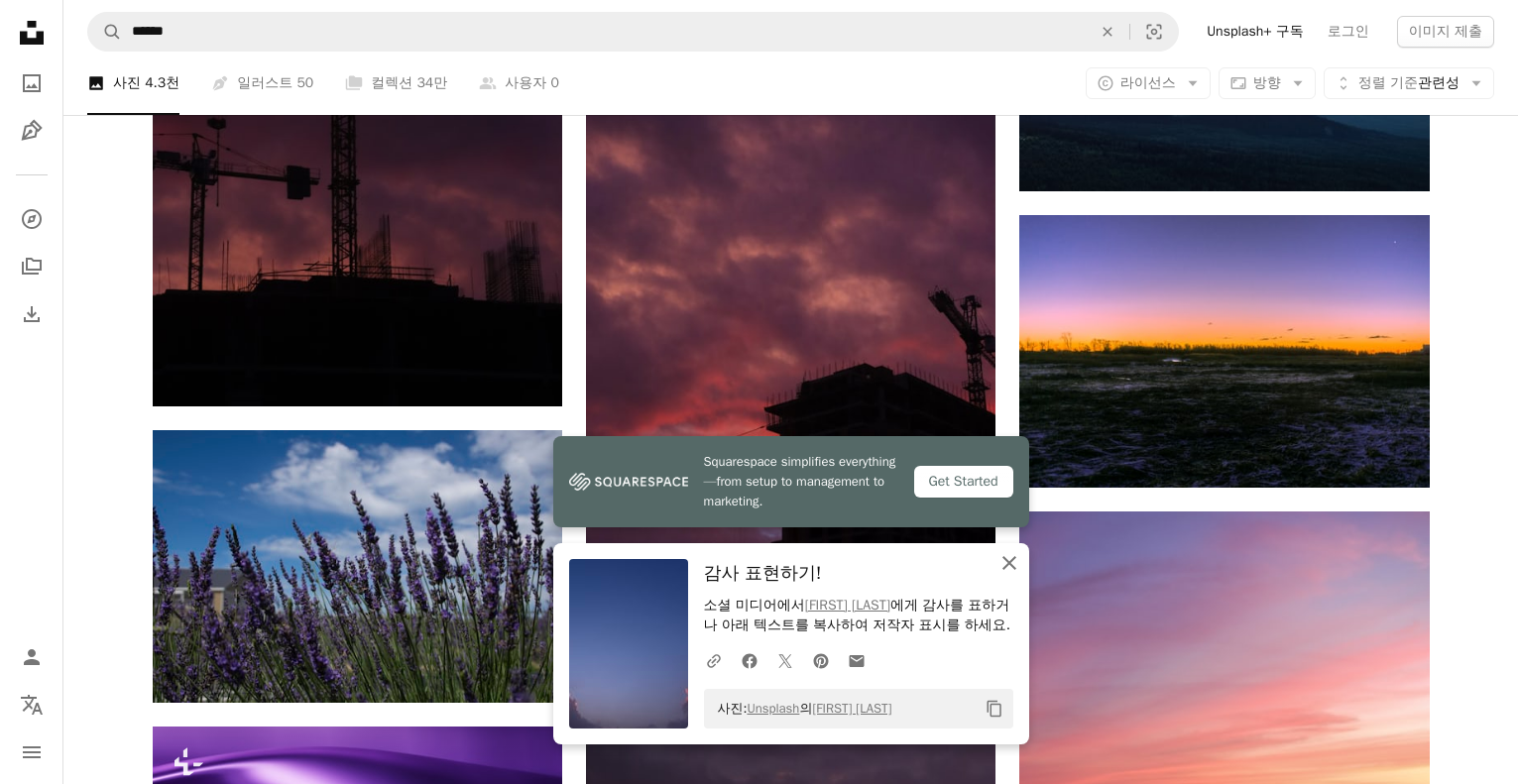 click on "An X shape" 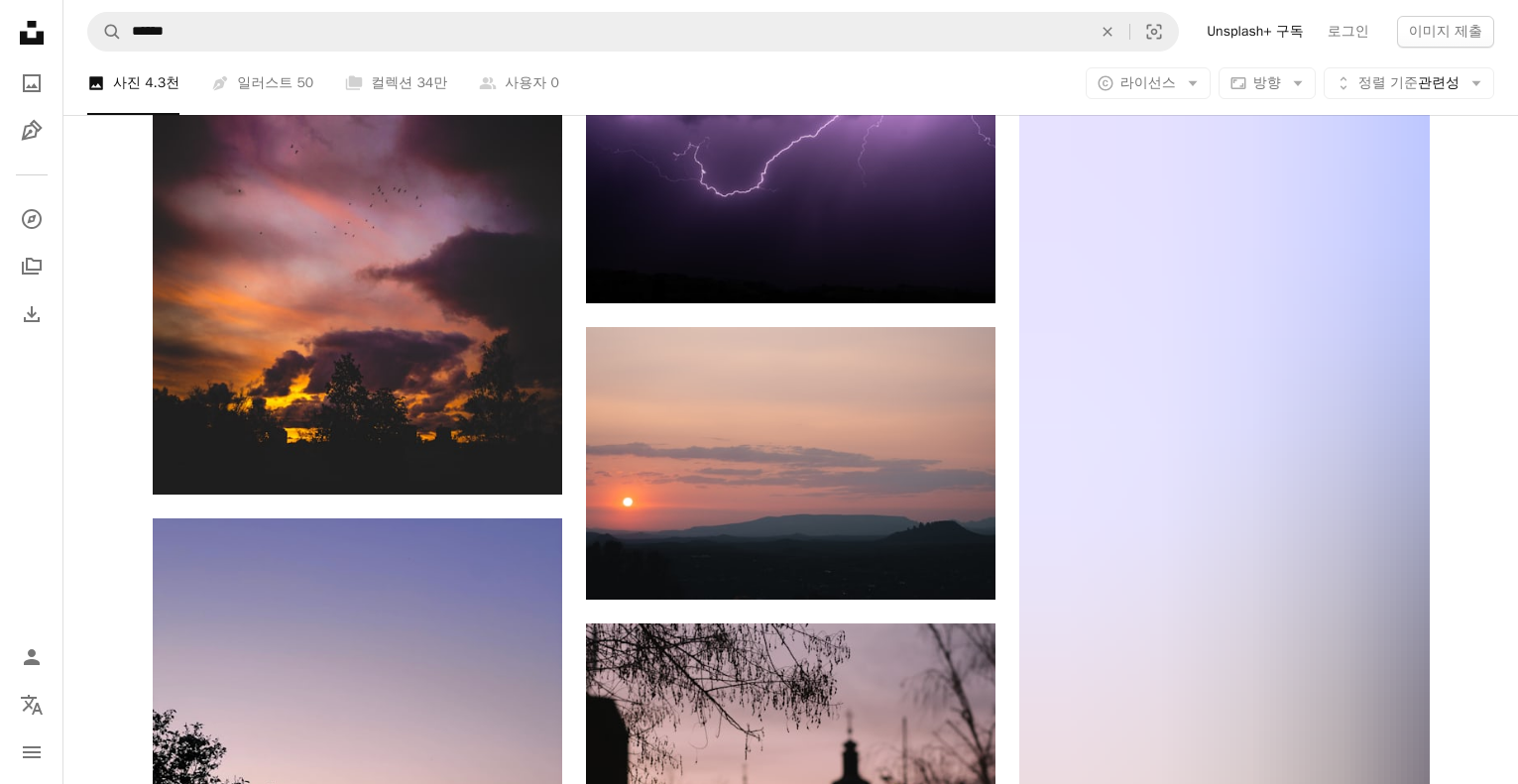 scroll, scrollTop: 44205, scrollLeft: 0, axis: vertical 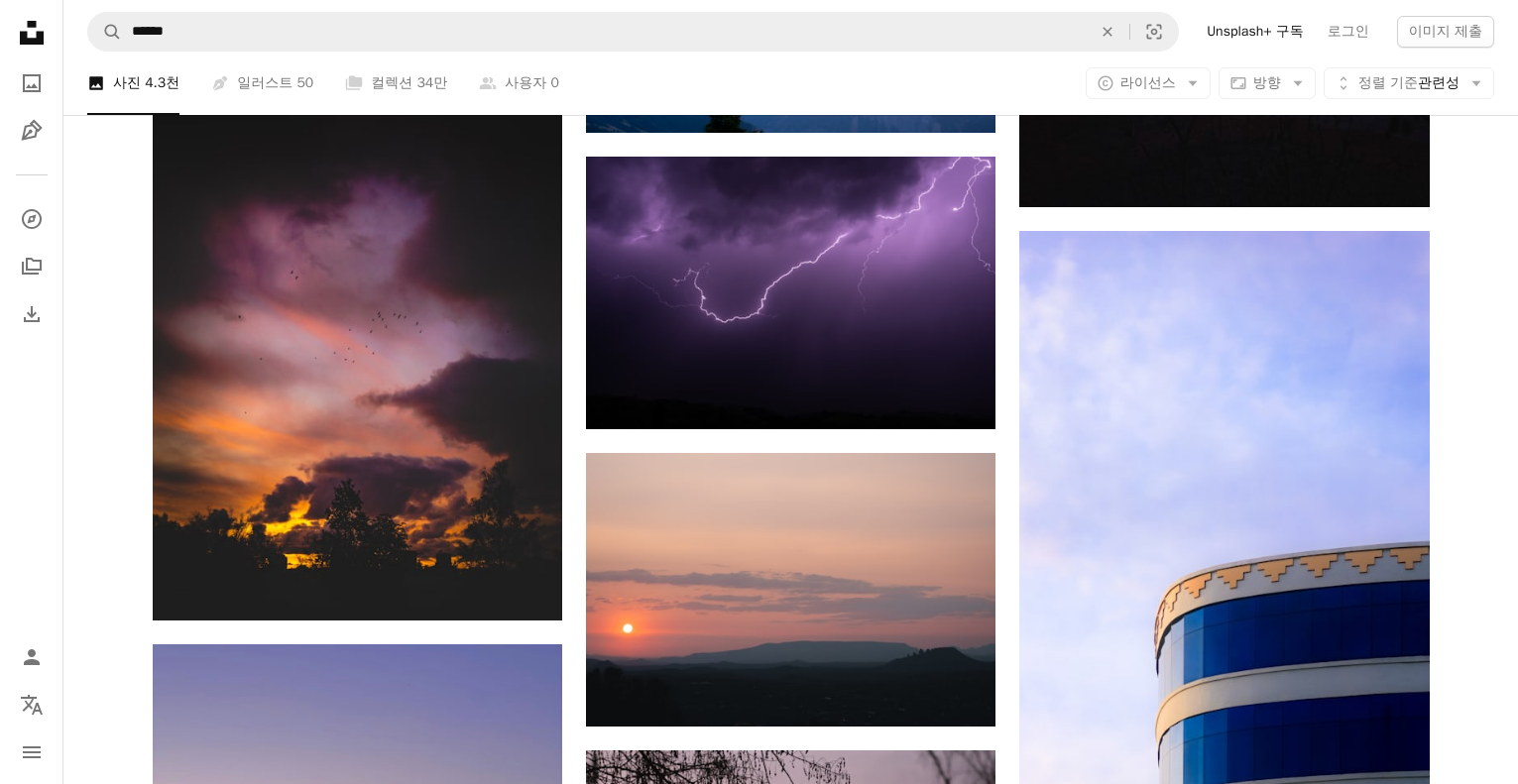 drag, startPoint x: 1368, startPoint y: 705, endPoint x: 1477, endPoint y: 622, distance: 137.00365 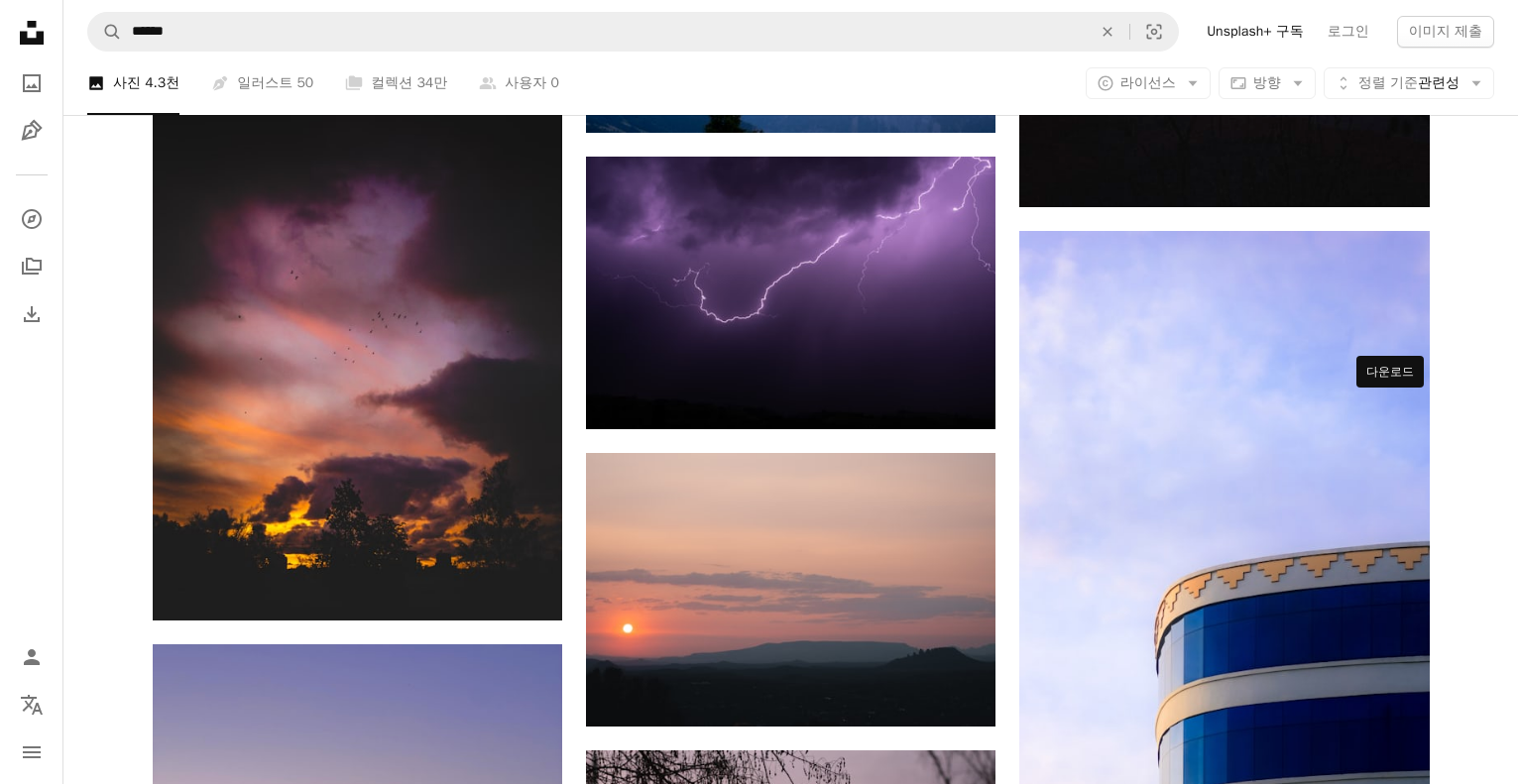 click on "Arrow pointing down" 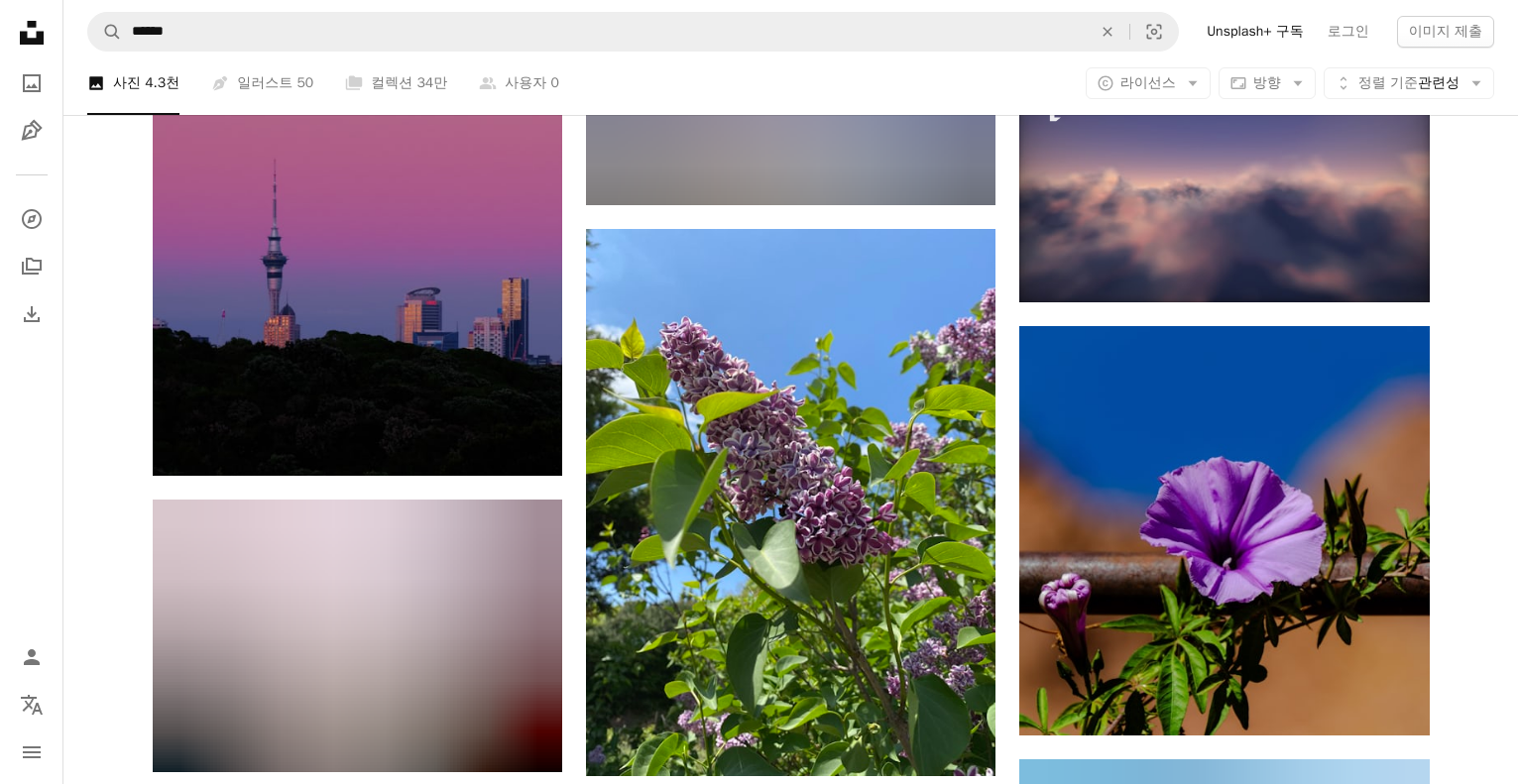 scroll, scrollTop: 49756, scrollLeft: 0, axis: vertical 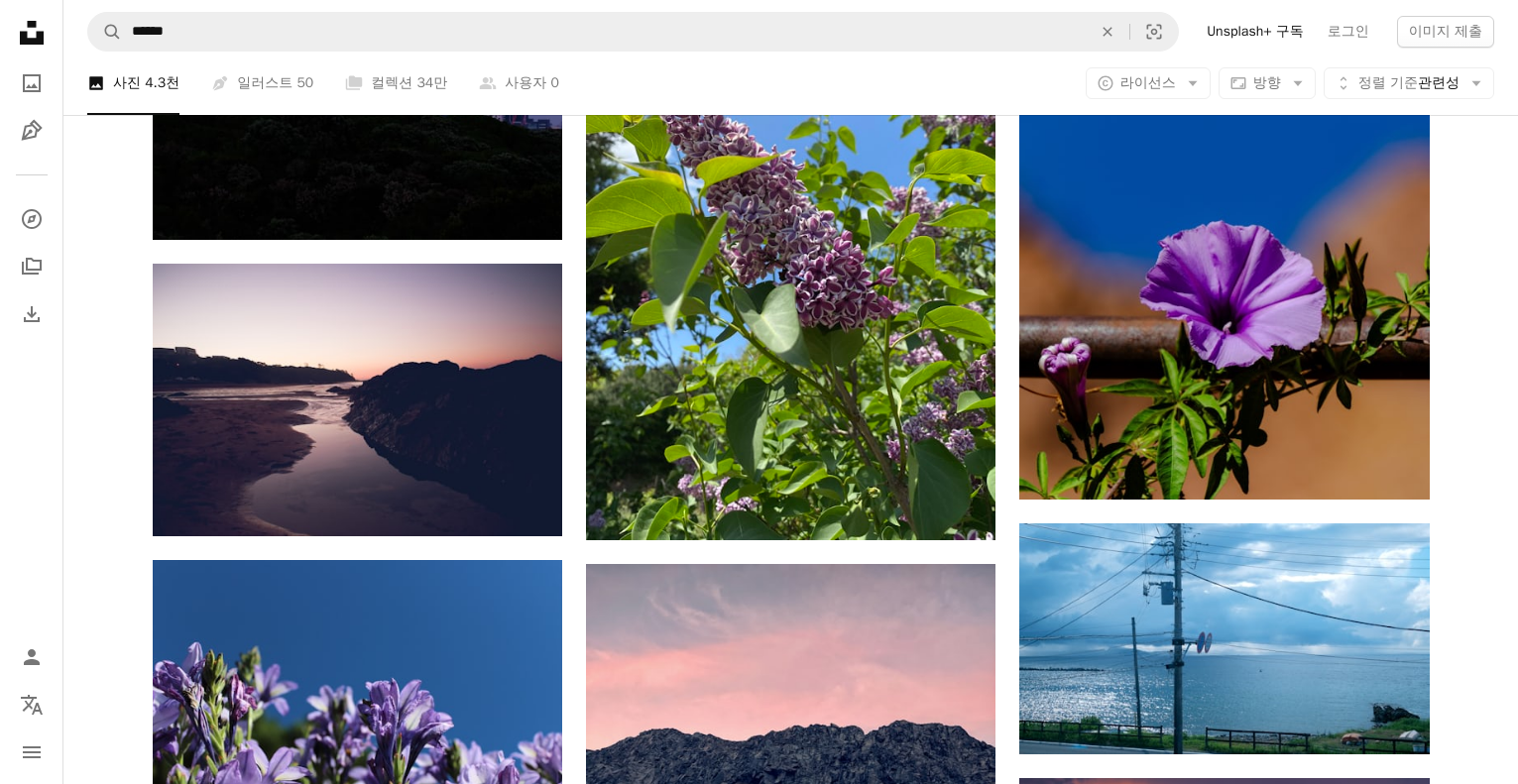 click on "Arrow pointing down" 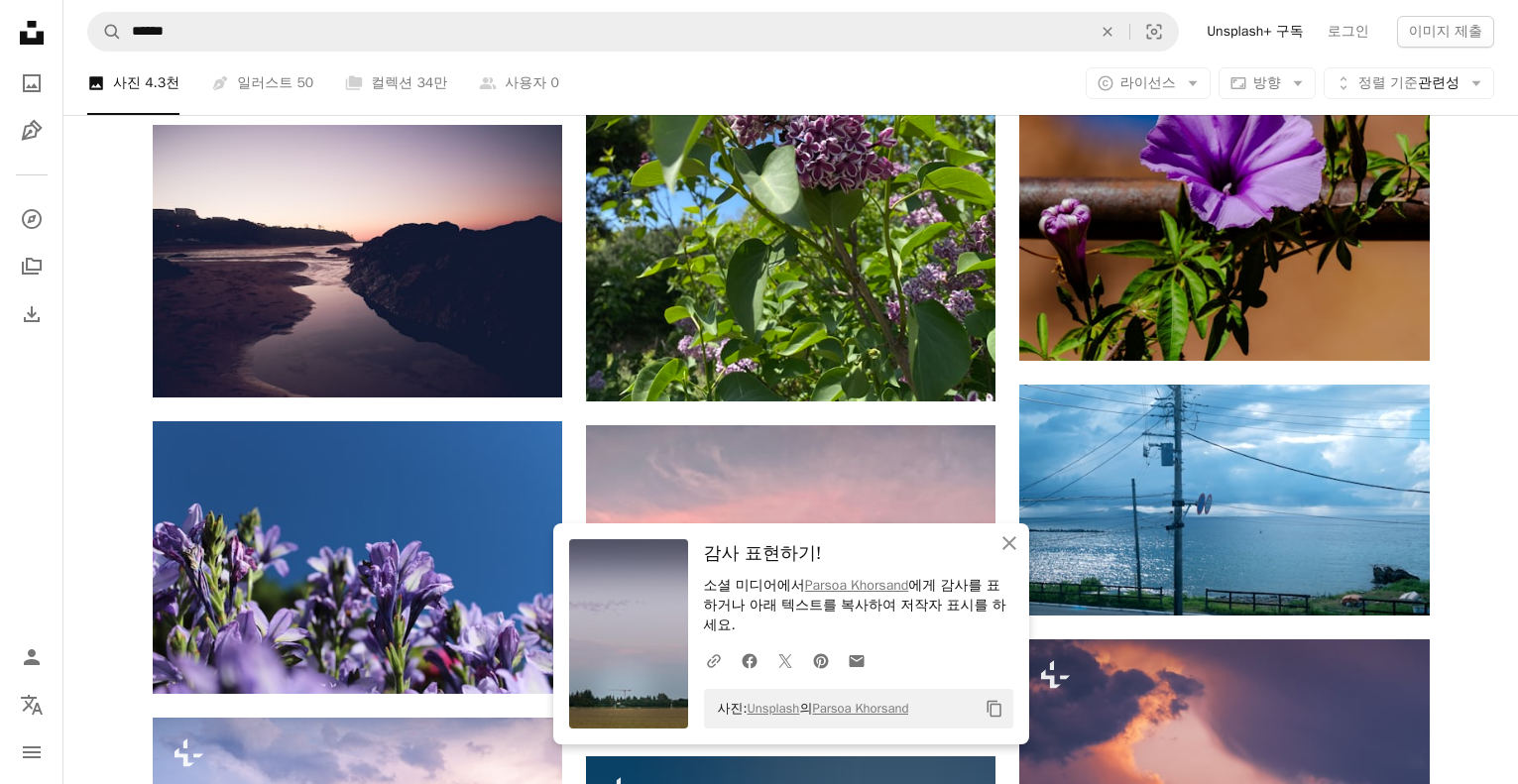 scroll, scrollTop: 50152, scrollLeft: 0, axis: vertical 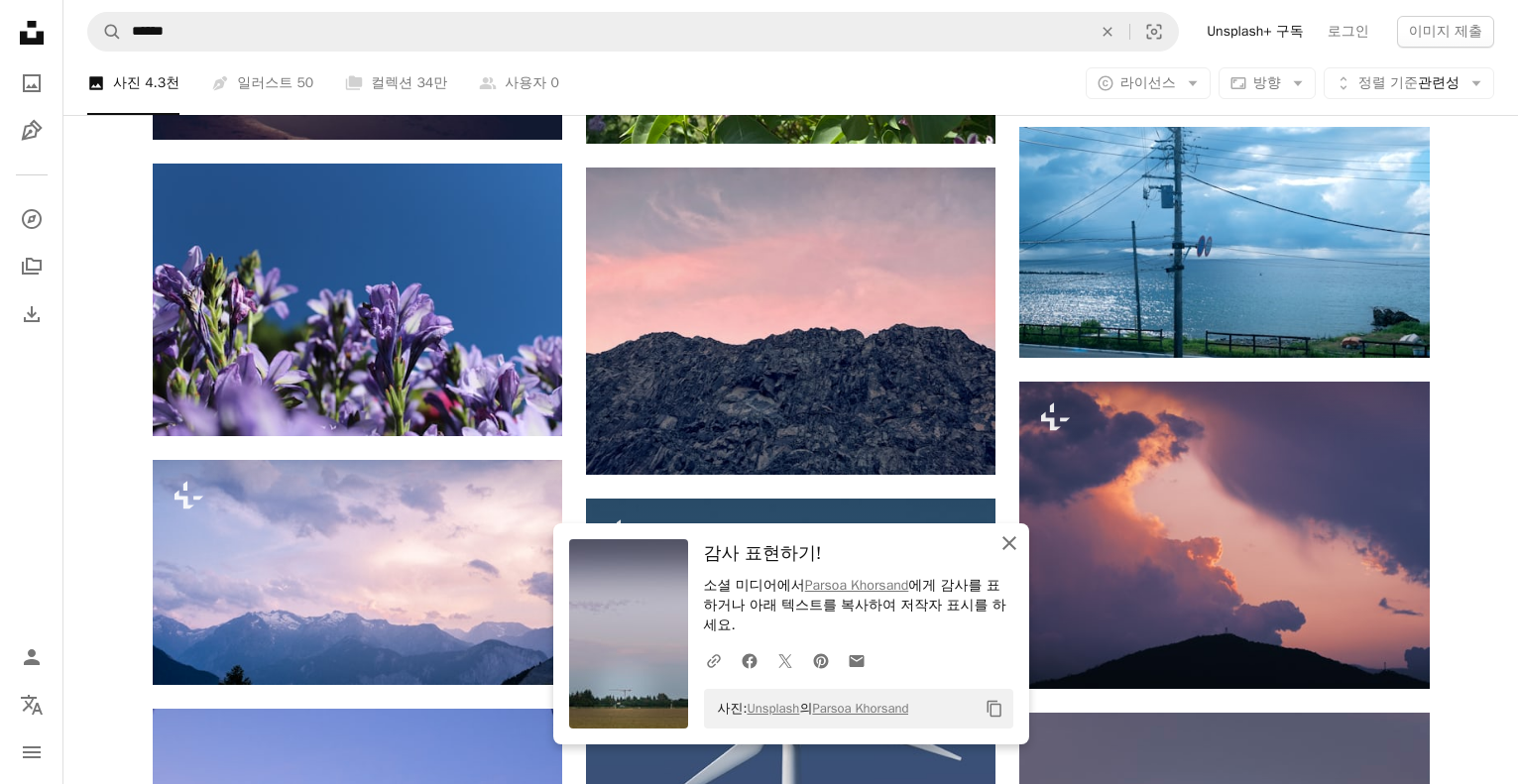 click 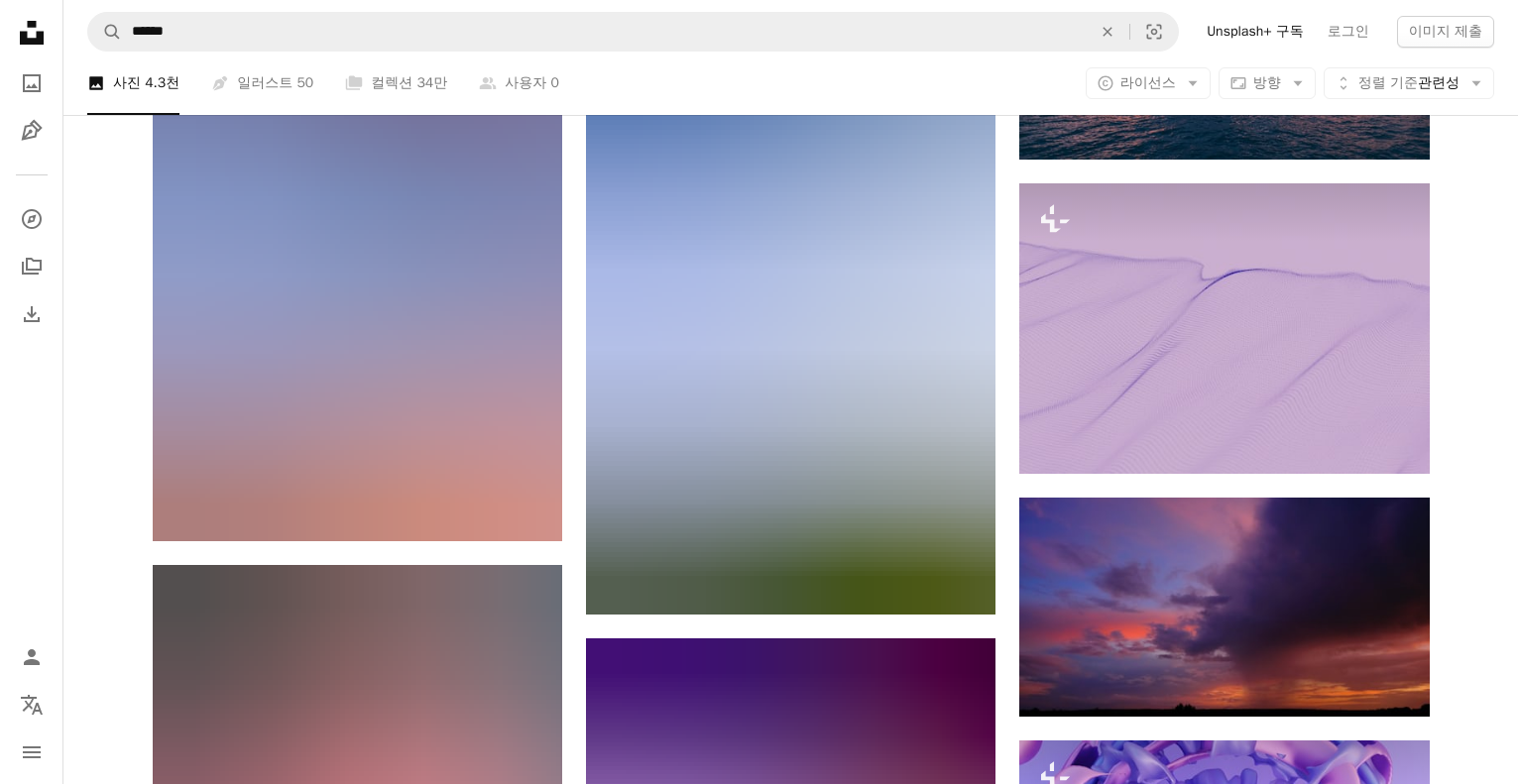 scroll, scrollTop: 57586, scrollLeft: 0, axis: vertical 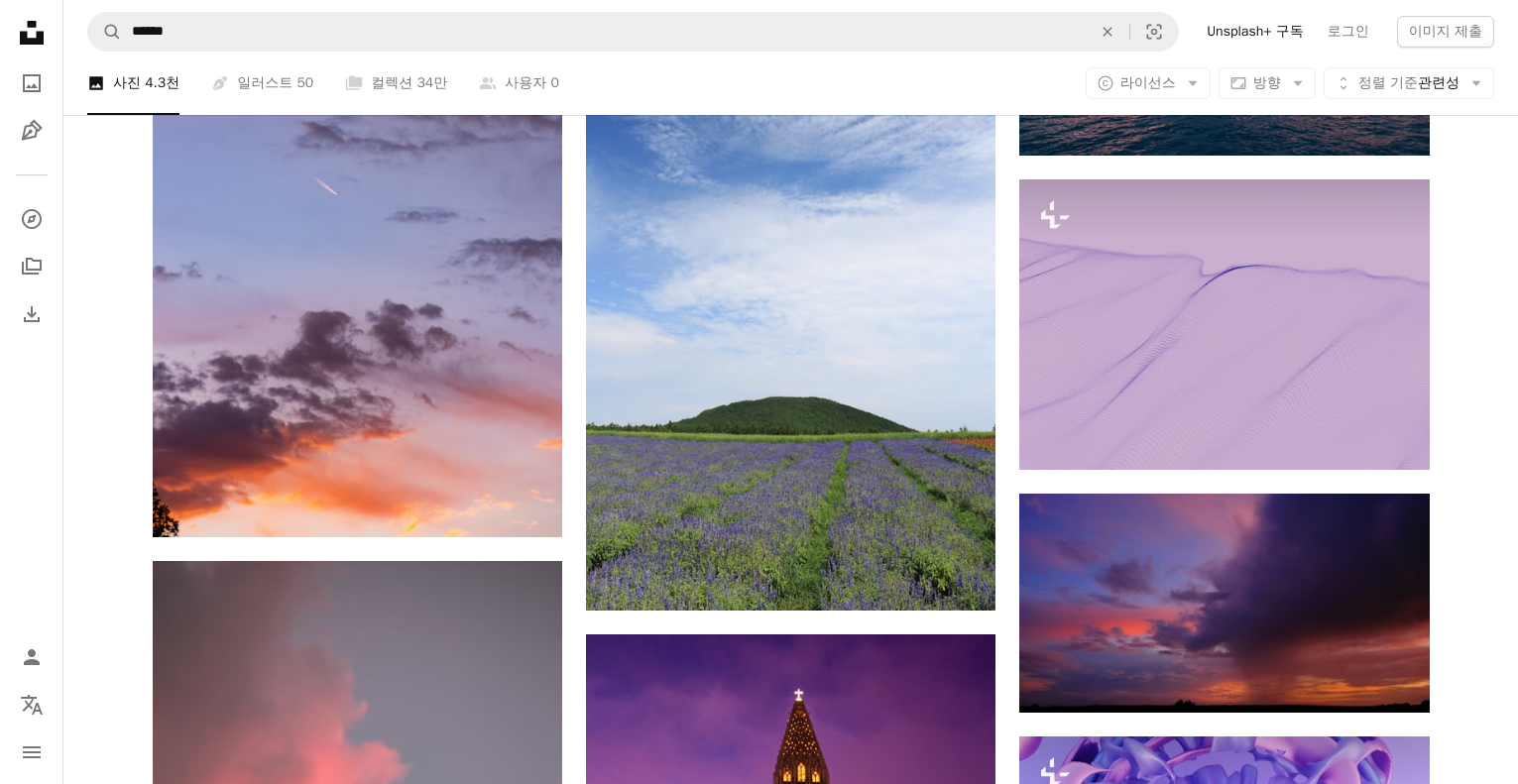 click on "Arrow pointing down" 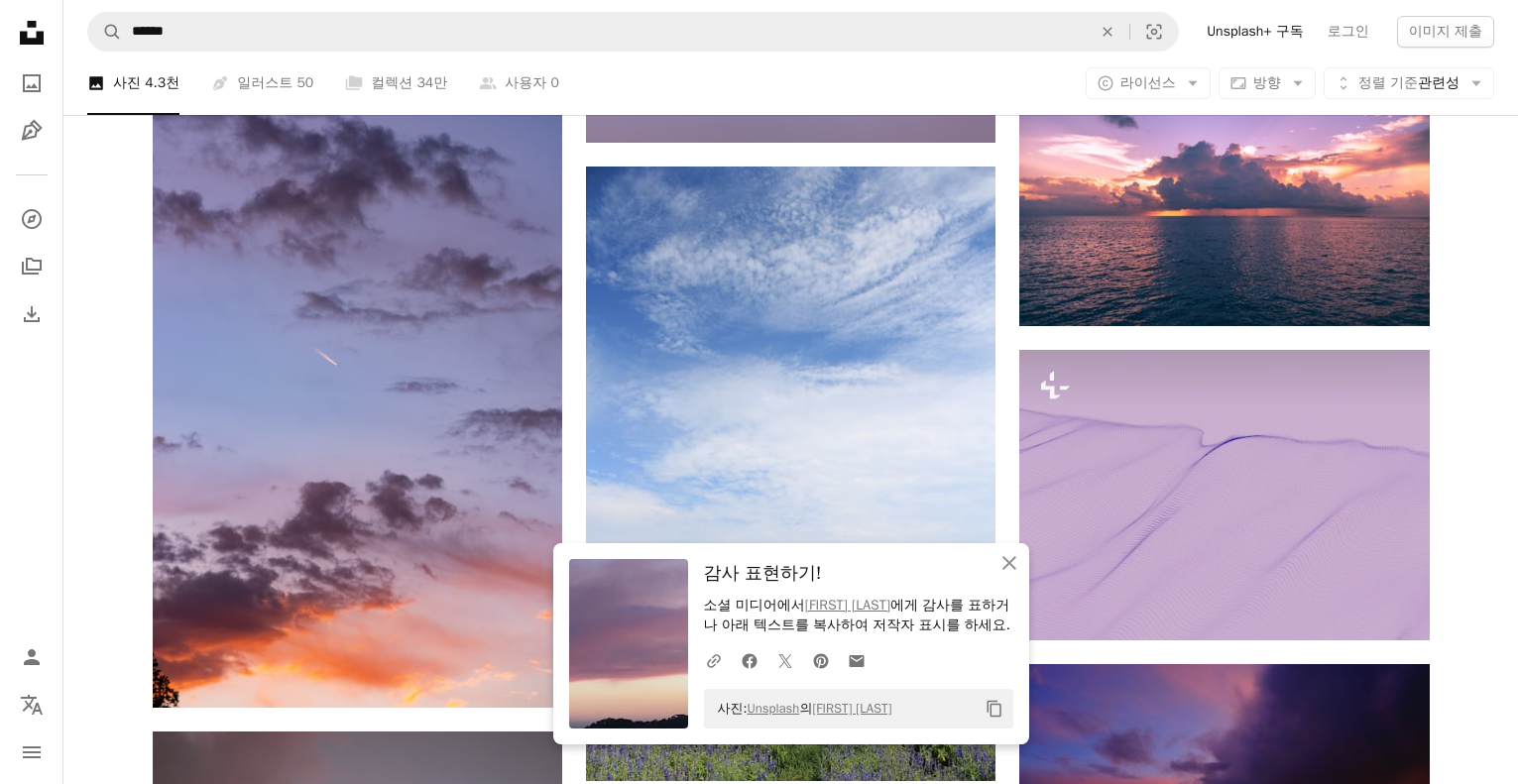 scroll, scrollTop: 57685, scrollLeft: 0, axis: vertical 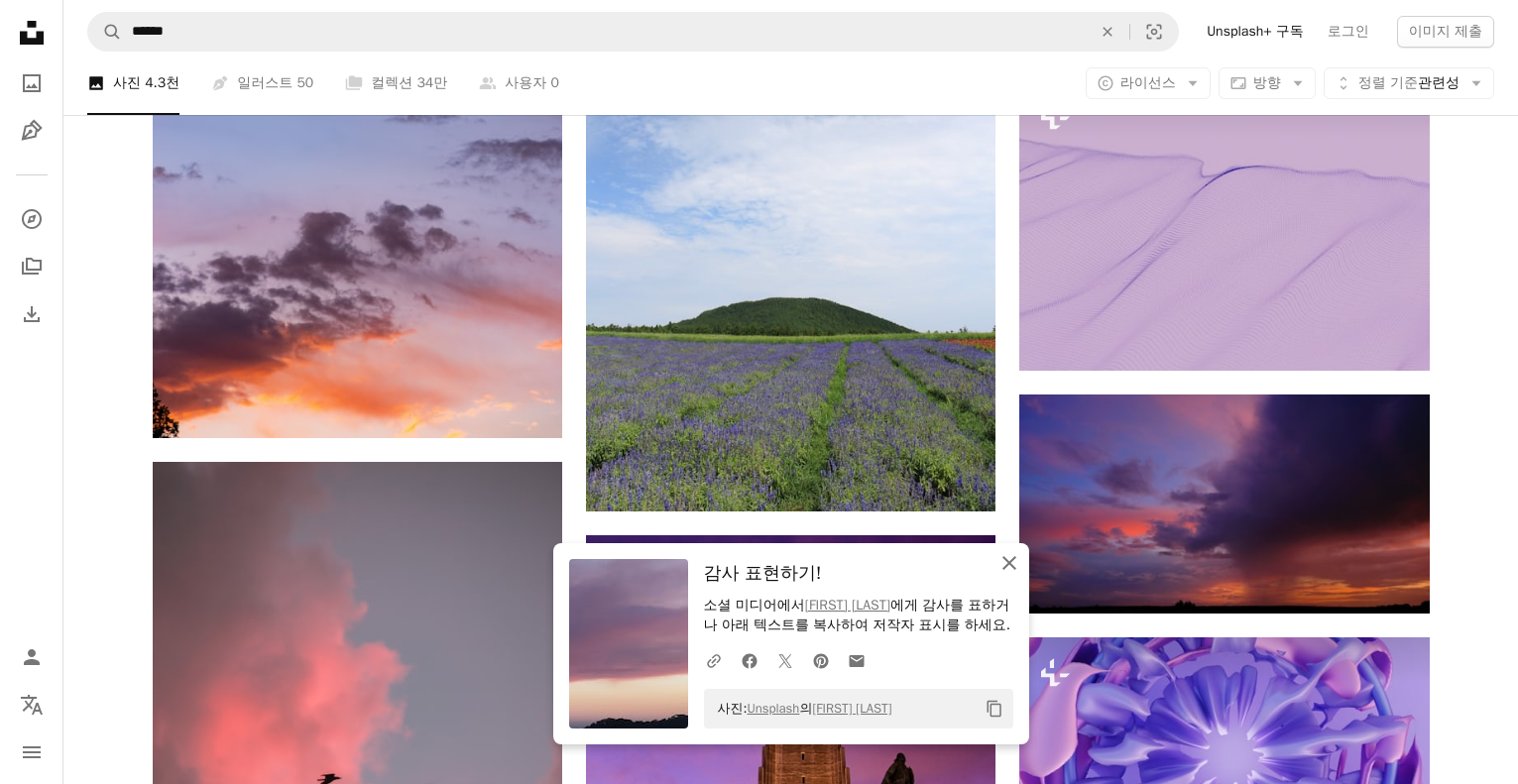 click on "An X shape" 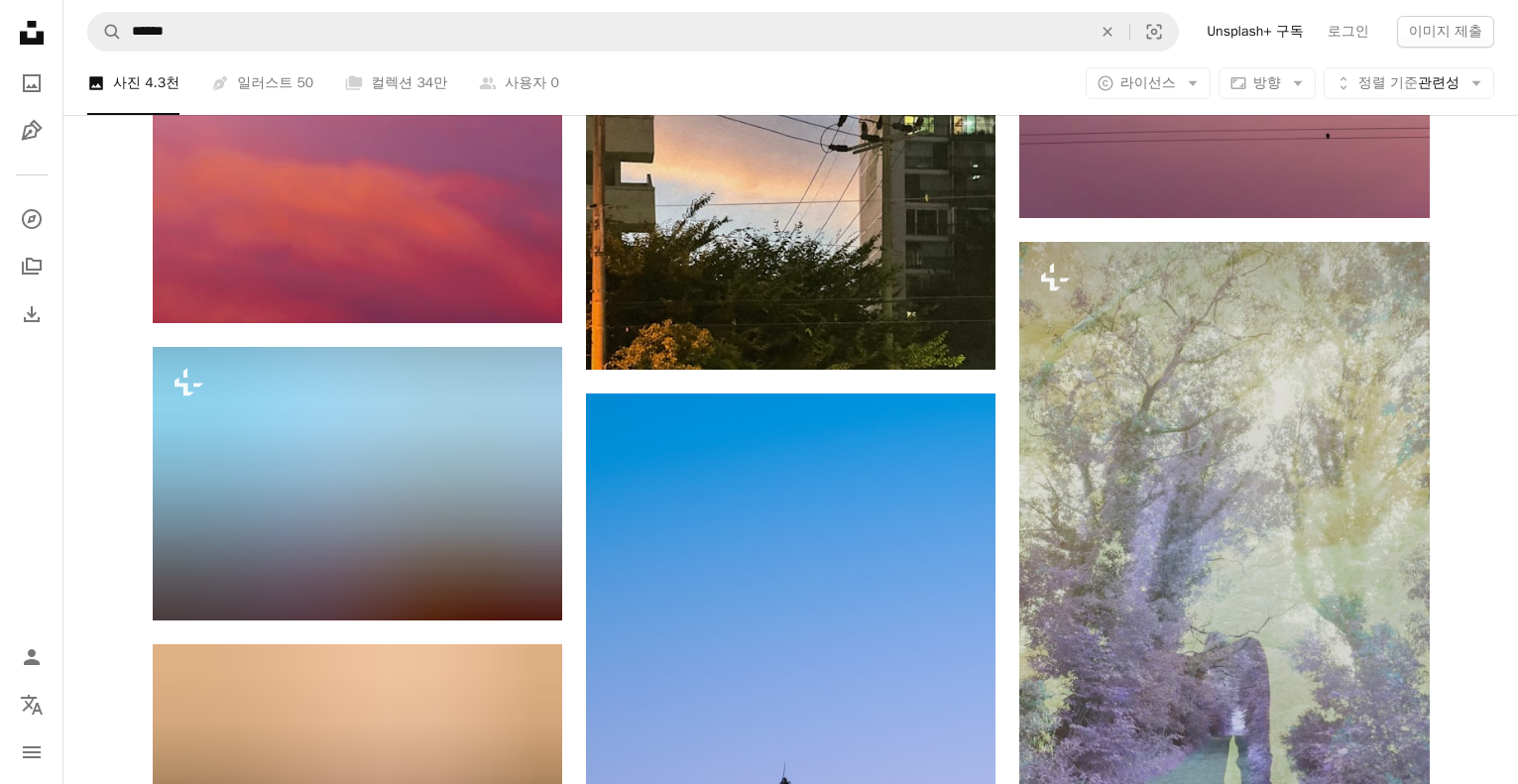 scroll, scrollTop: 63929, scrollLeft: 0, axis: vertical 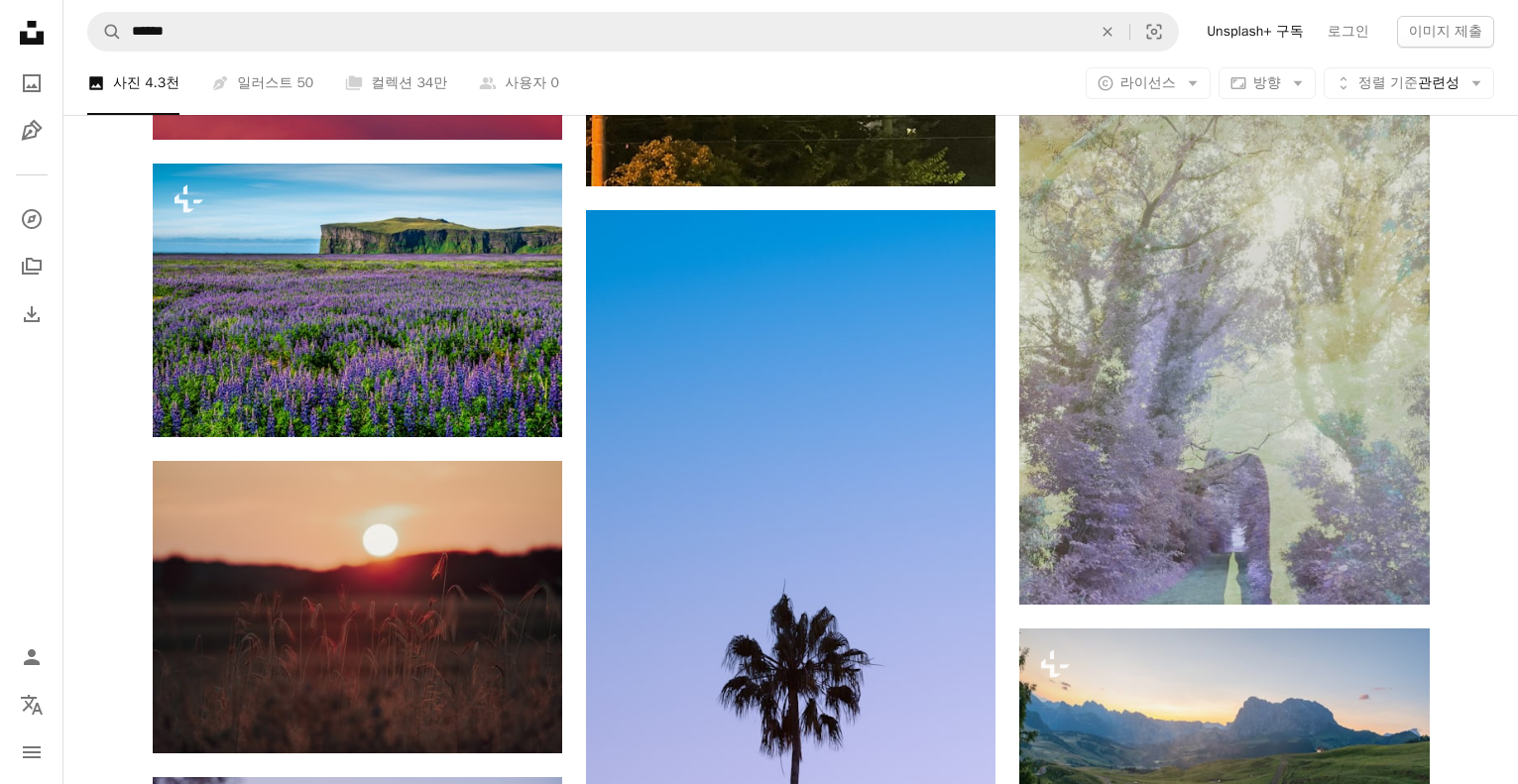 drag, startPoint x: 448, startPoint y: 364, endPoint x: 372, endPoint y: 362, distance: 76.02631 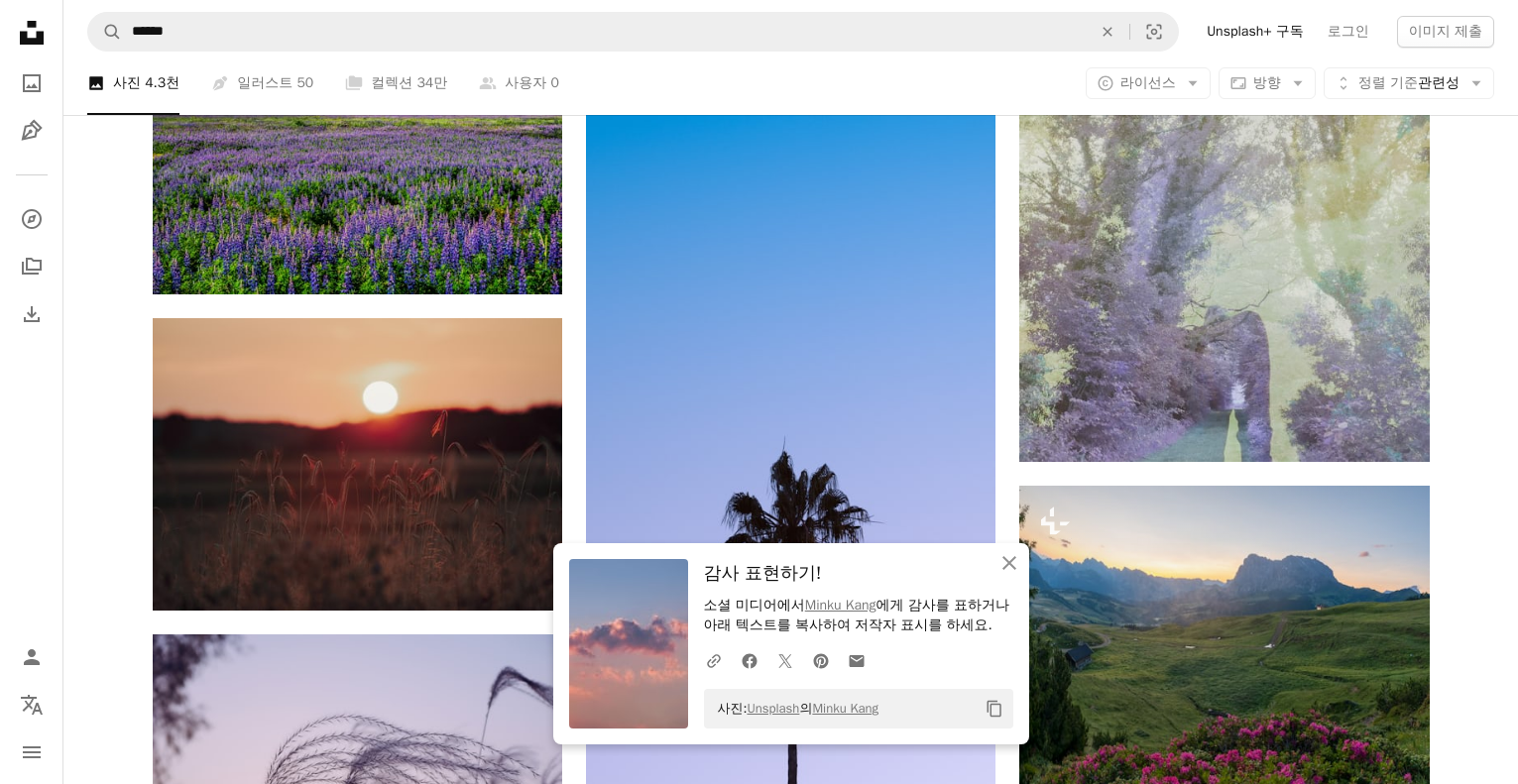 scroll, scrollTop: 64227, scrollLeft: 0, axis: vertical 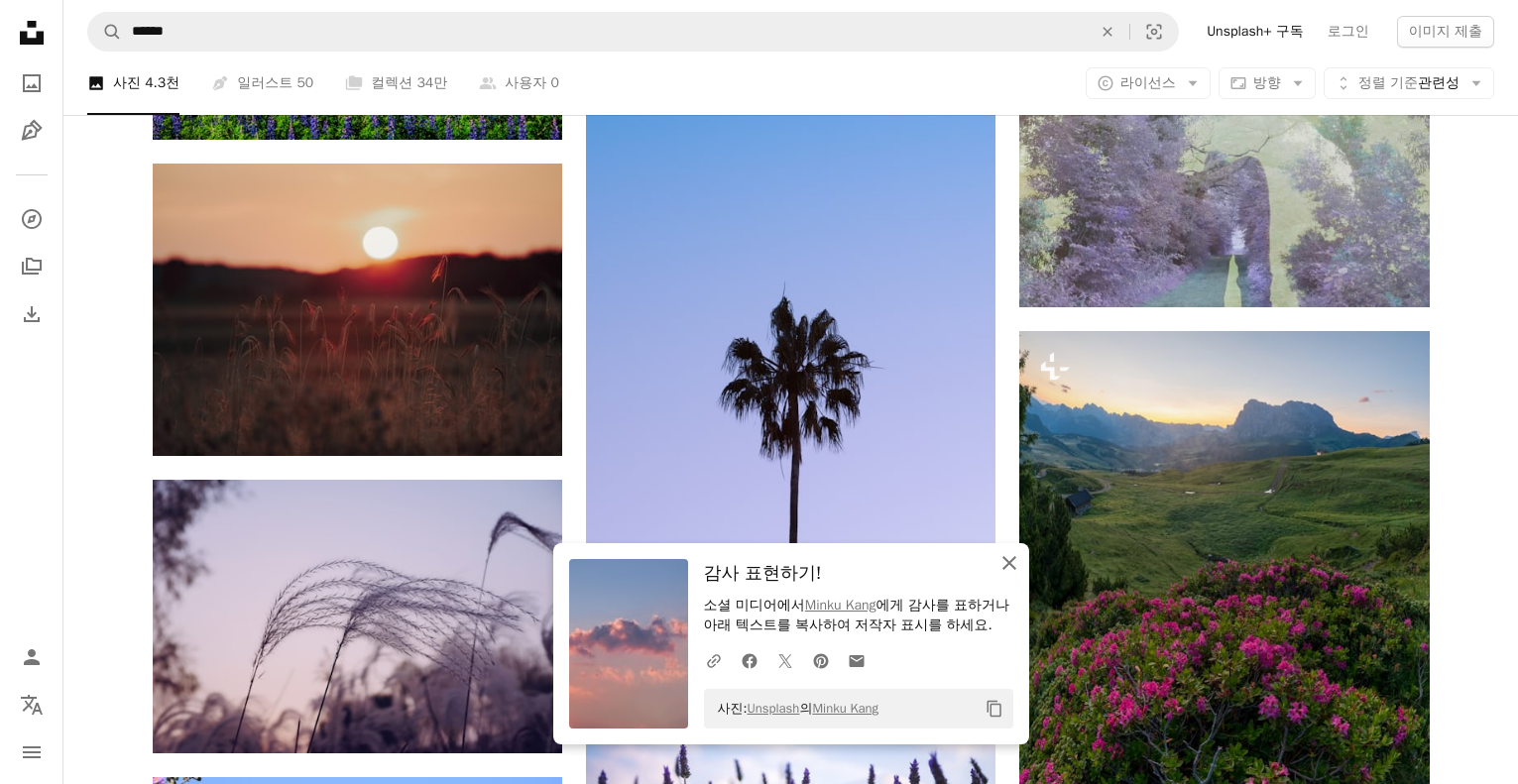 click on "An X shape" 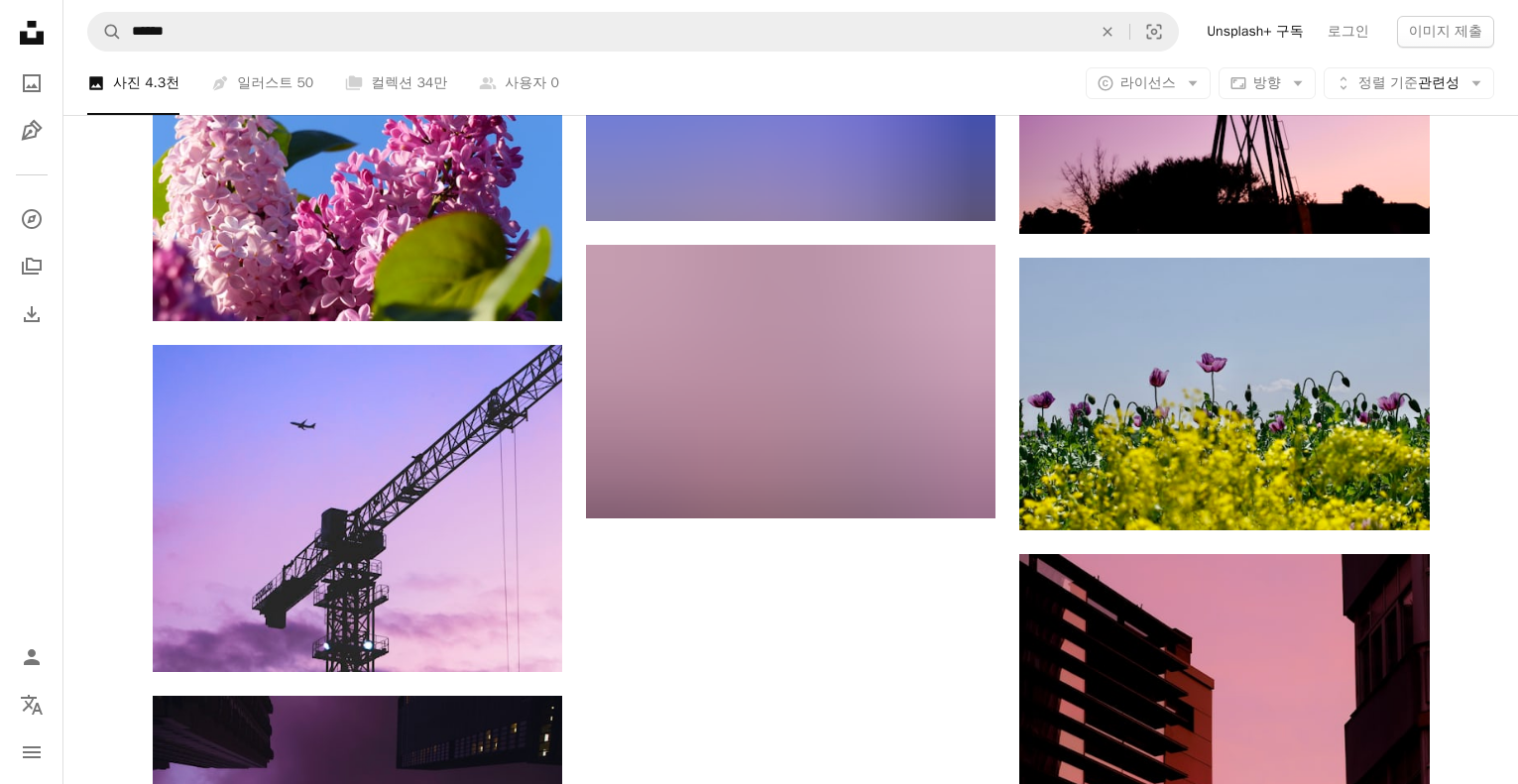 scroll, scrollTop: 67200, scrollLeft: 0, axis: vertical 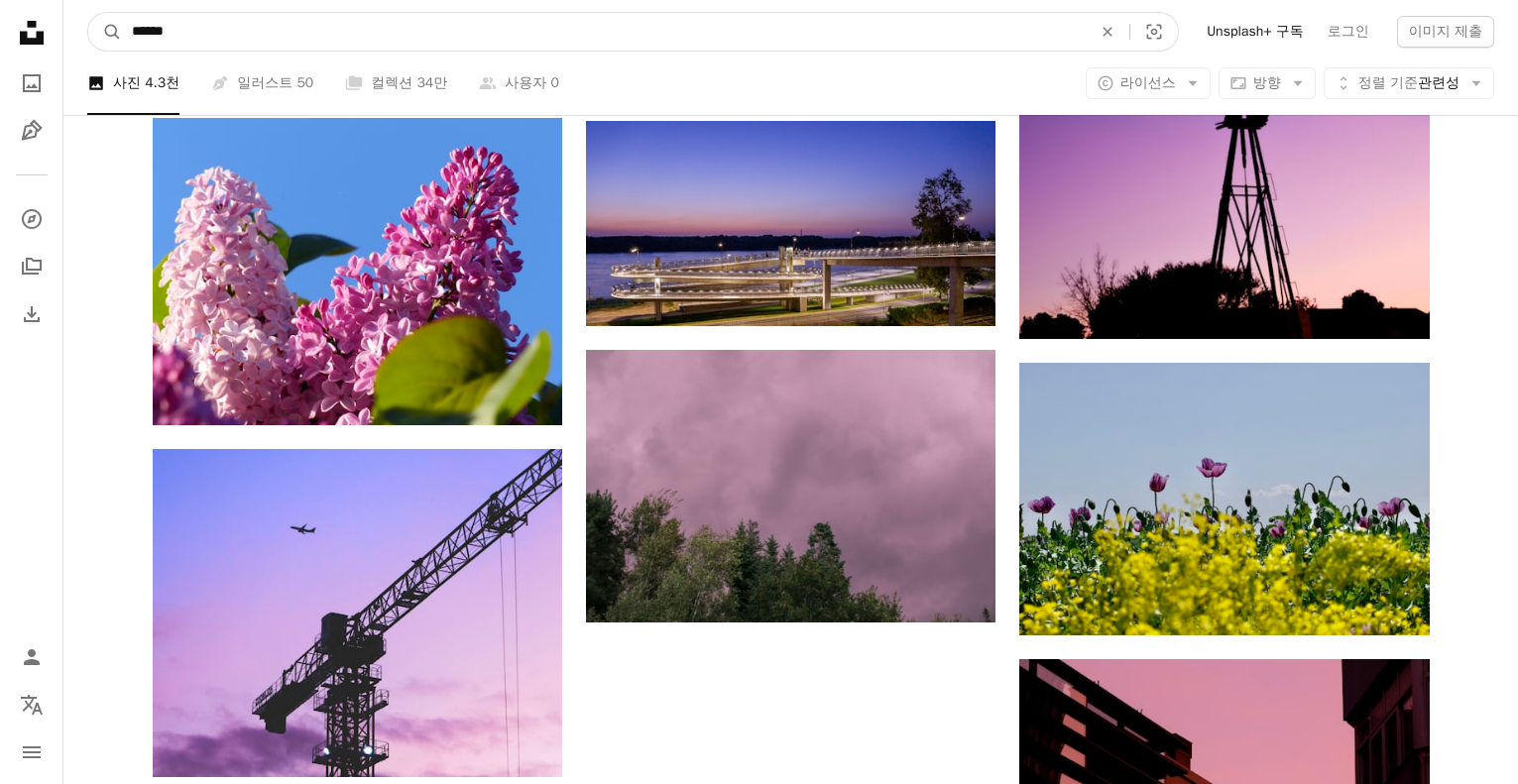 drag, startPoint x: 486, startPoint y: 38, endPoint x: -102, endPoint y: 80, distance: 589.498 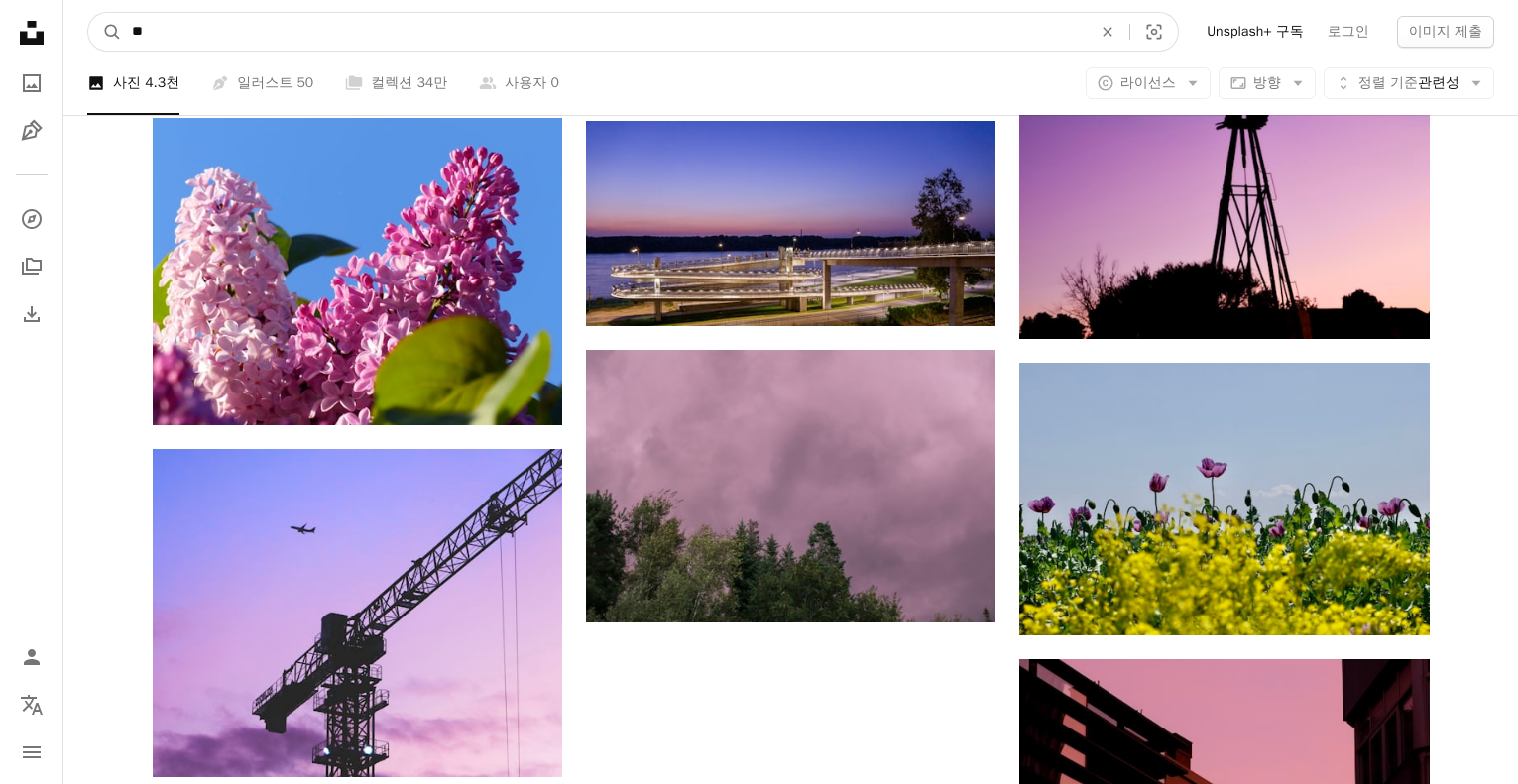 type on "***" 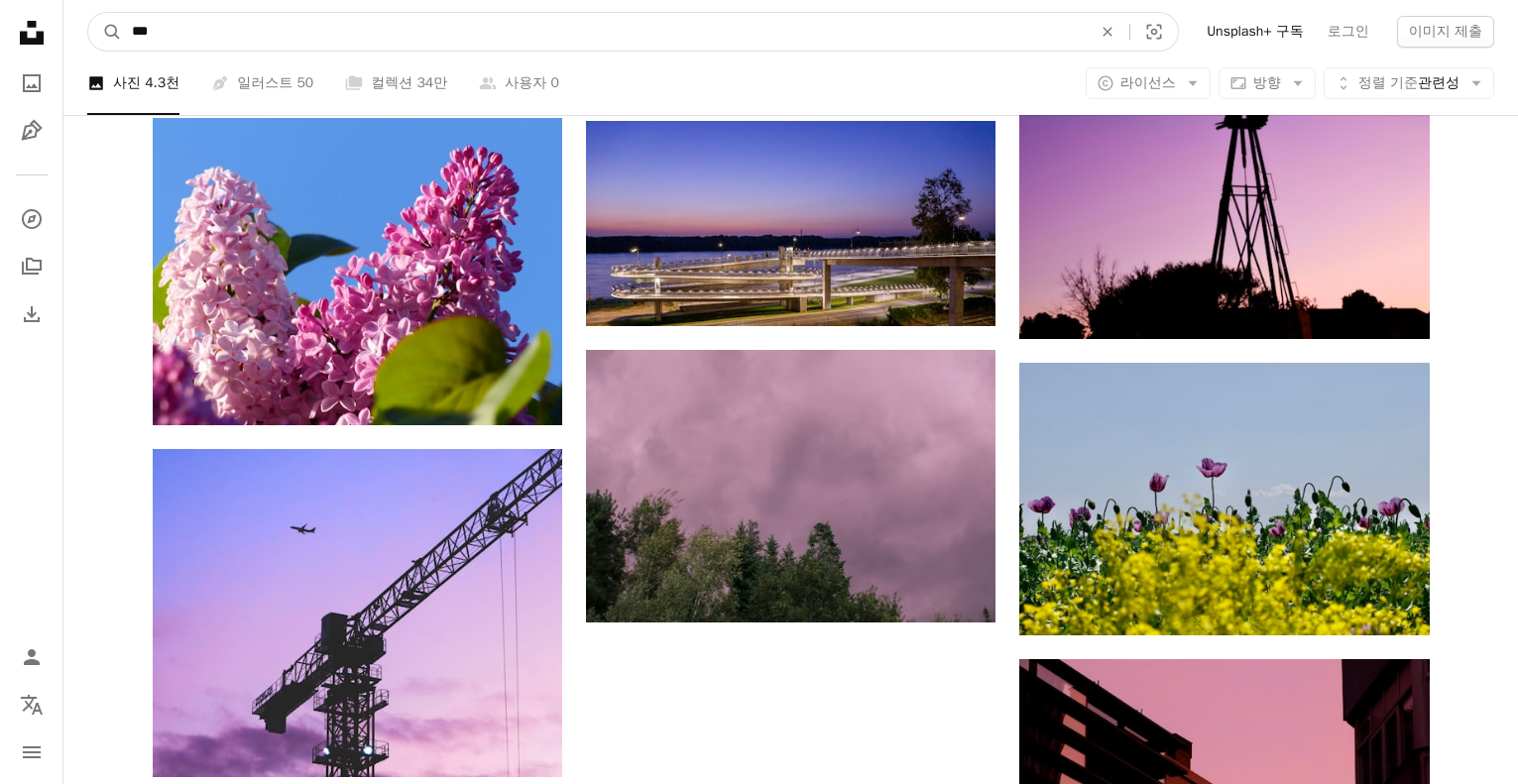 click on "A magnifying glass" at bounding box center (105, 32) 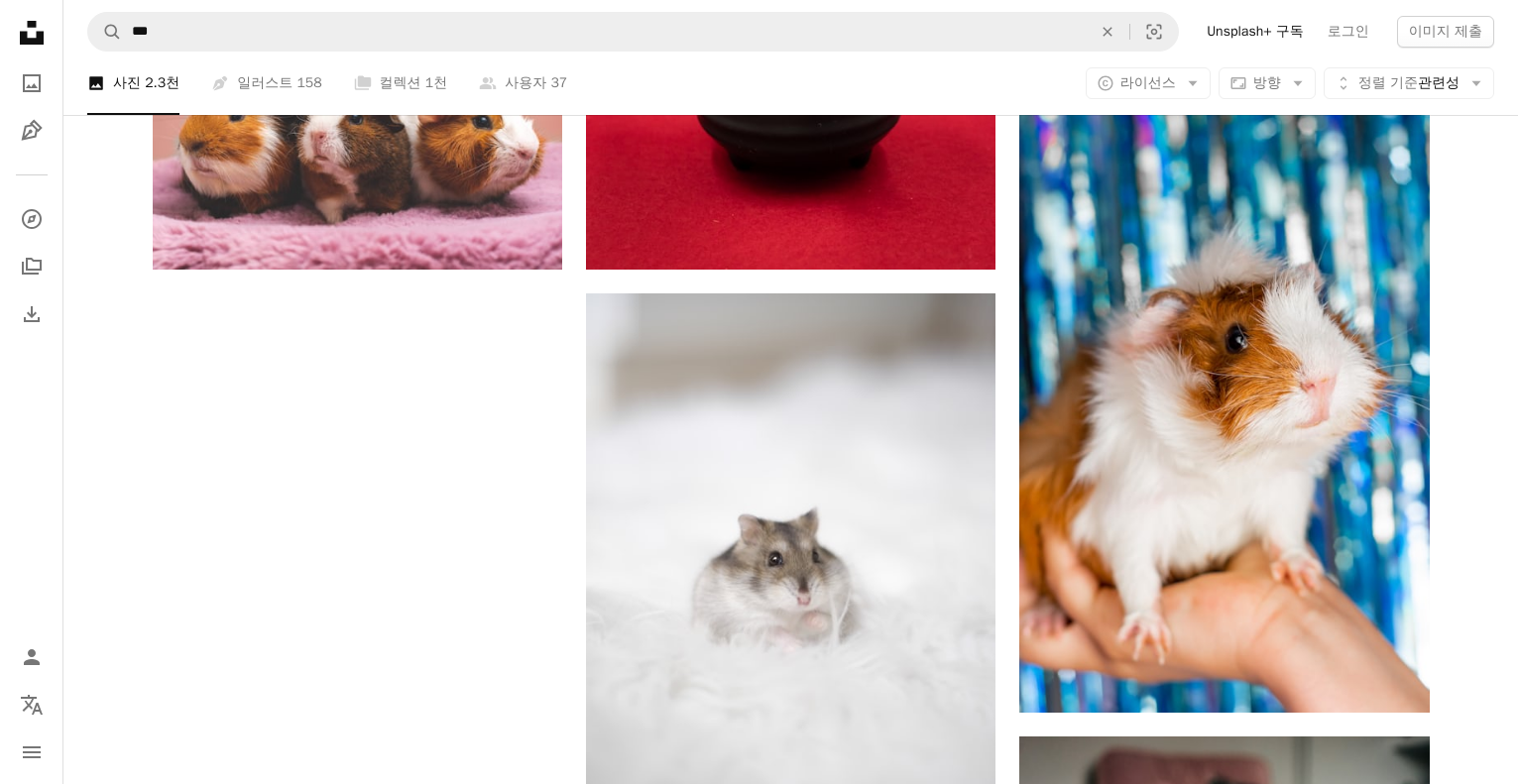 scroll, scrollTop: 2874, scrollLeft: 0, axis: vertical 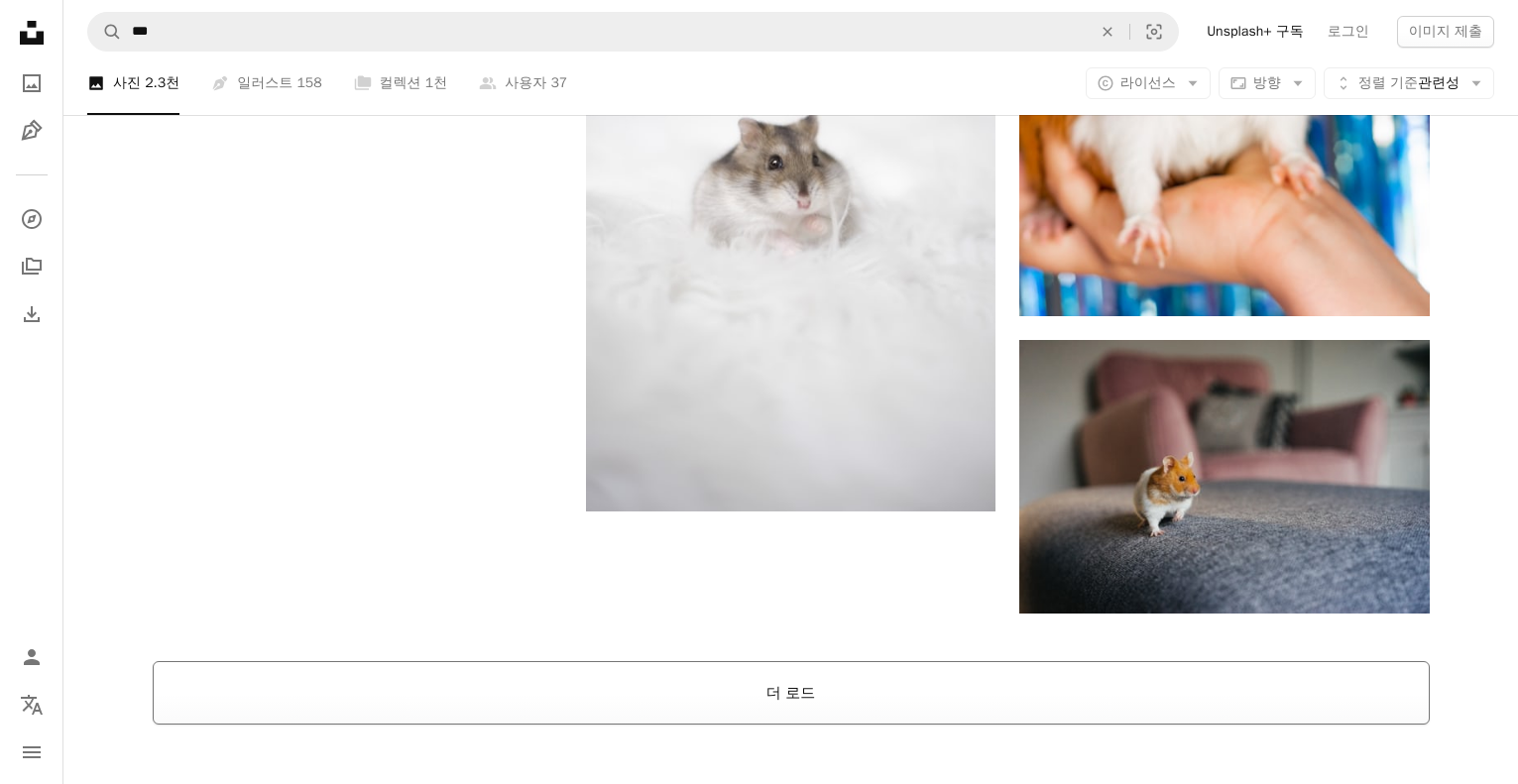 click on "더 로드" at bounding box center (791, 693) 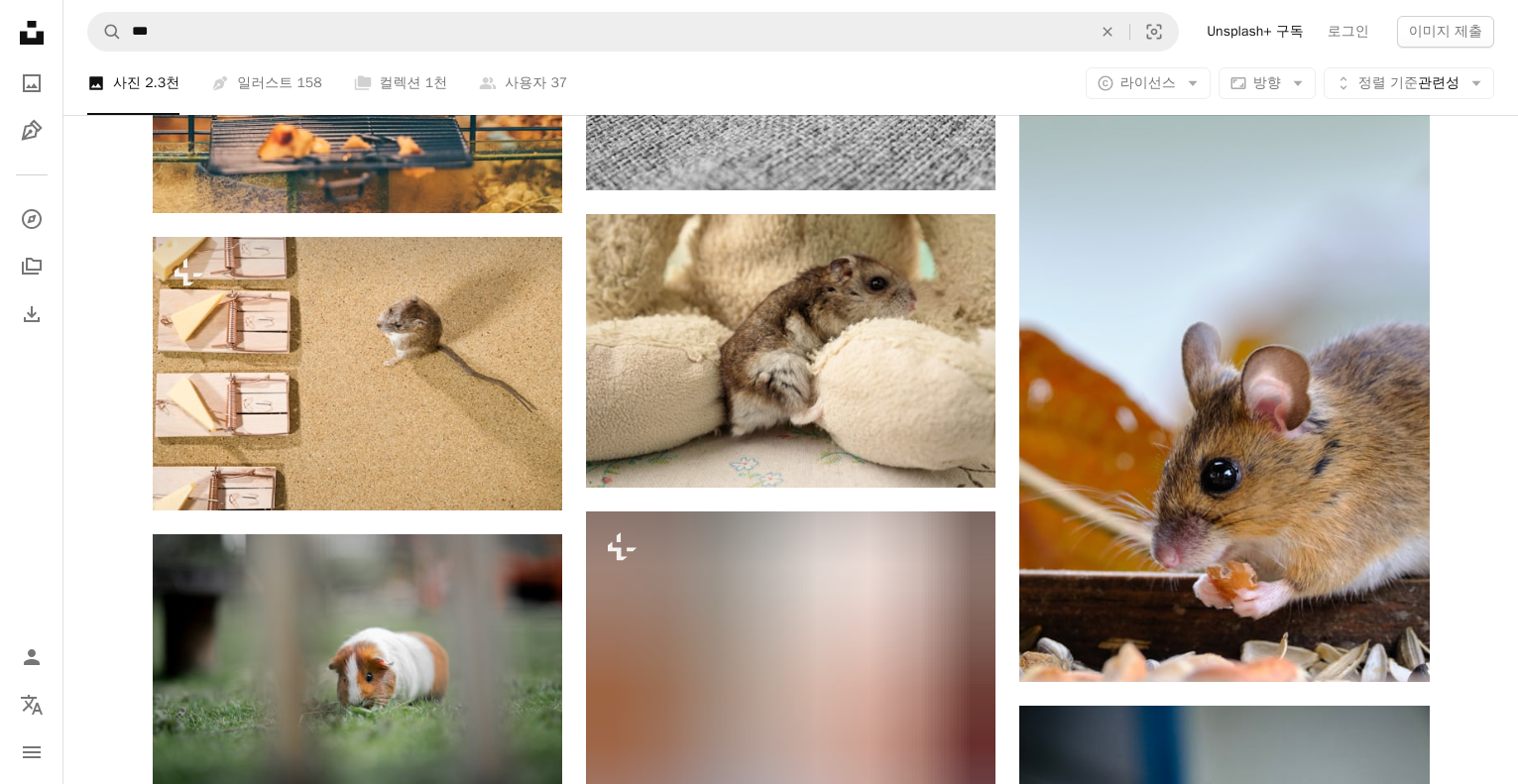 scroll, scrollTop: 13678, scrollLeft: 0, axis: vertical 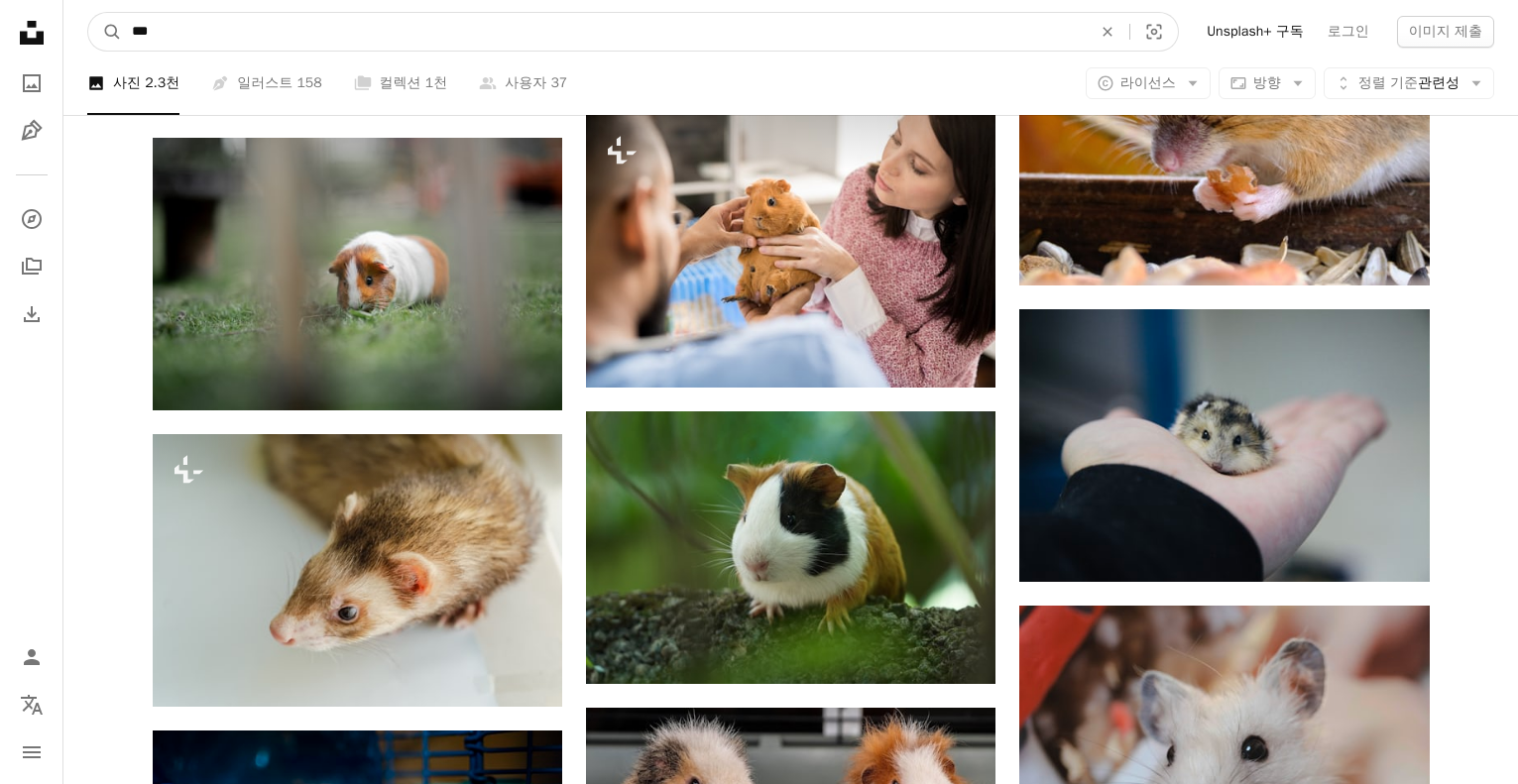 drag, startPoint x: 286, startPoint y: 22, endPoint x: -33, endPoint y: 32, distance: 319.1567 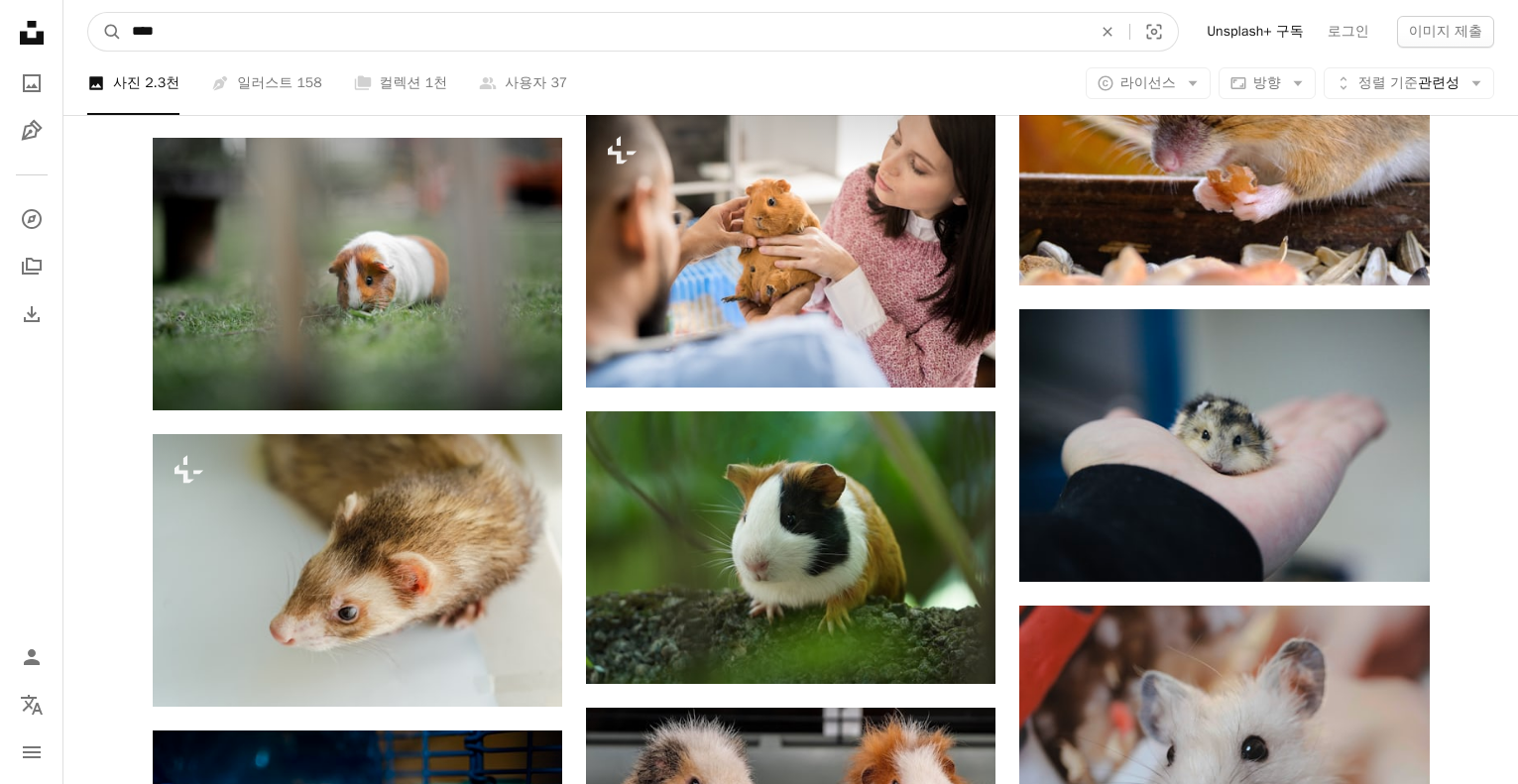 type on "*****" 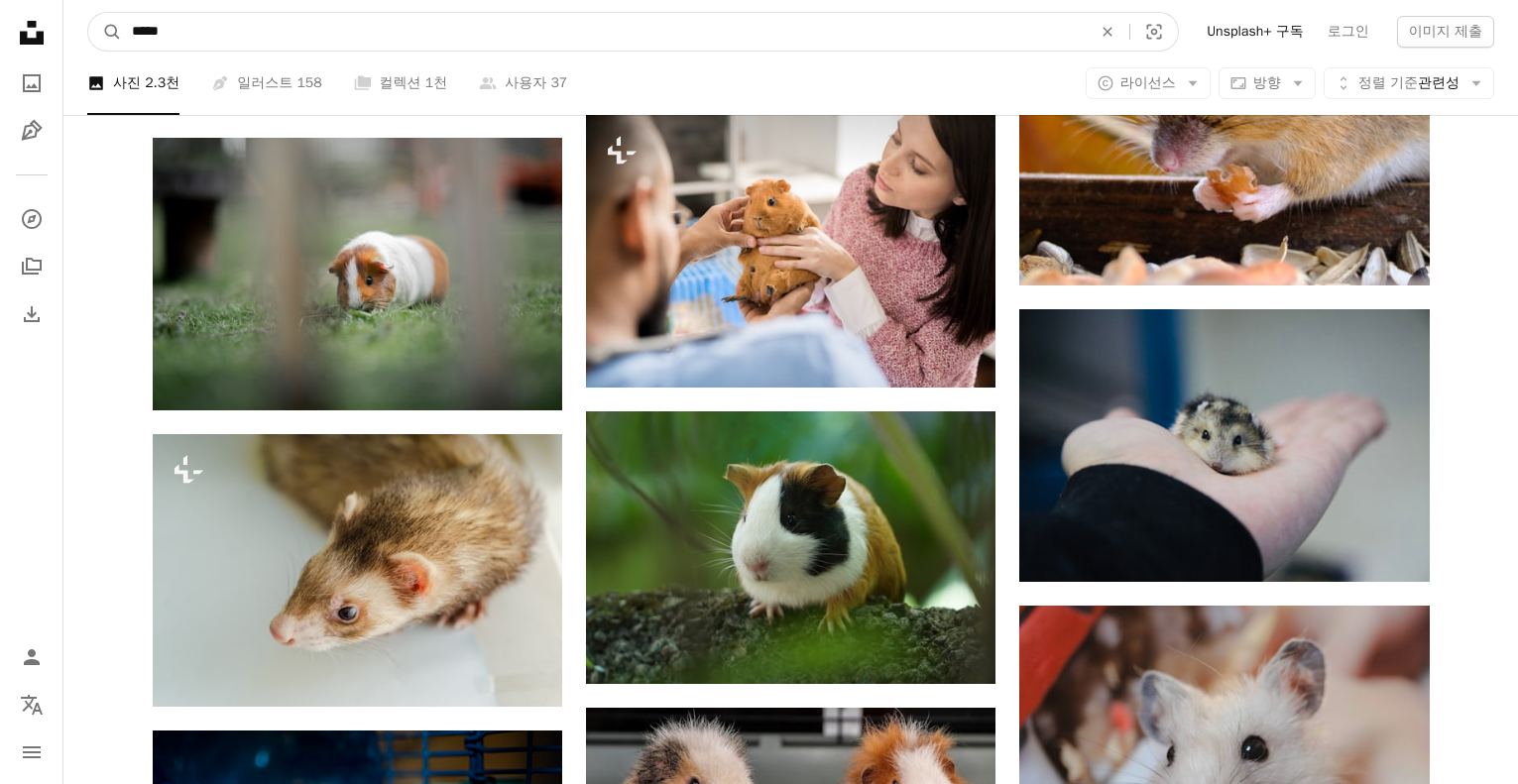 click on "A magnifying glass" at bounding box center [105, 32] 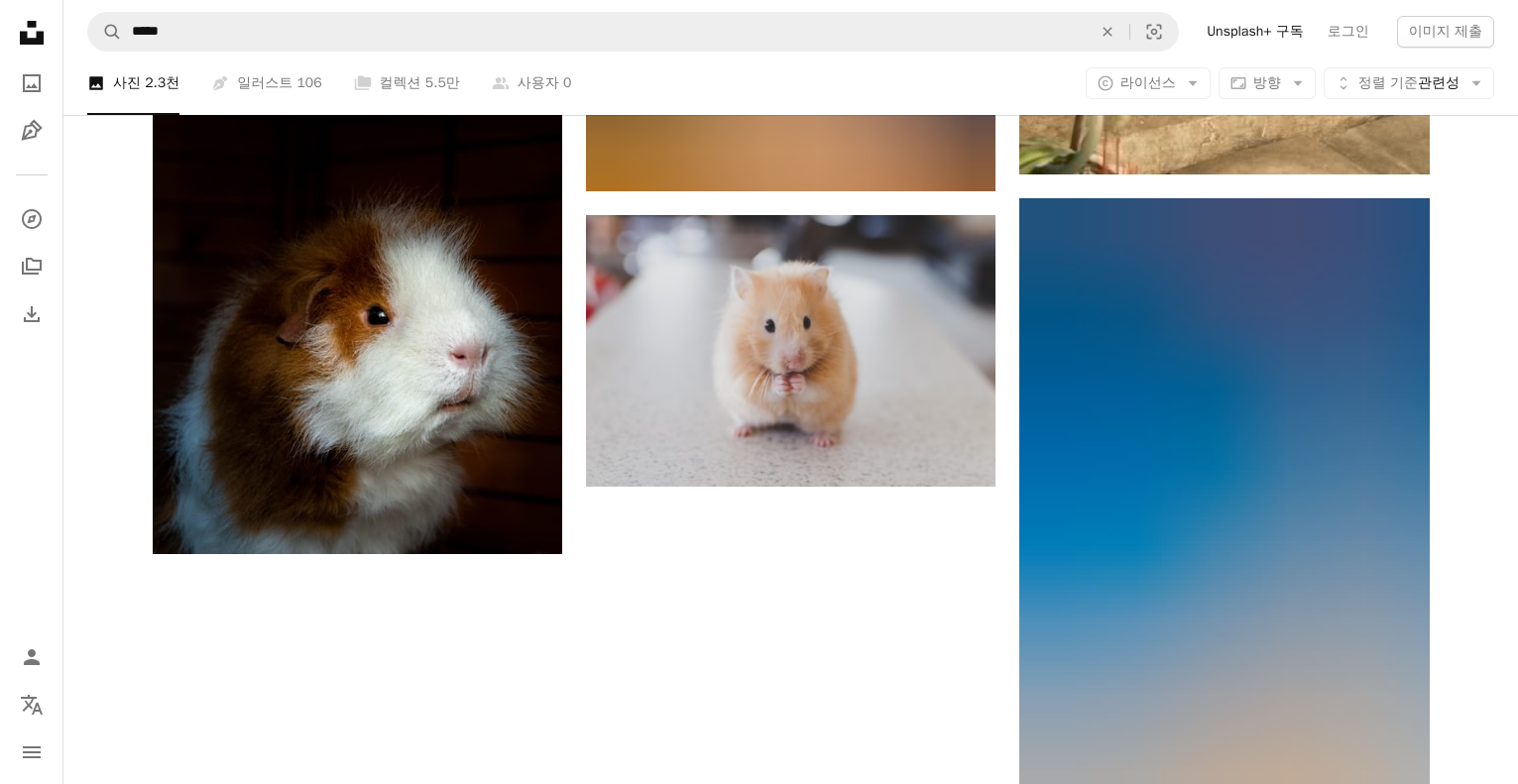 scroll, scrollTop: 2379, scrollLeft: 0, axis: vertical 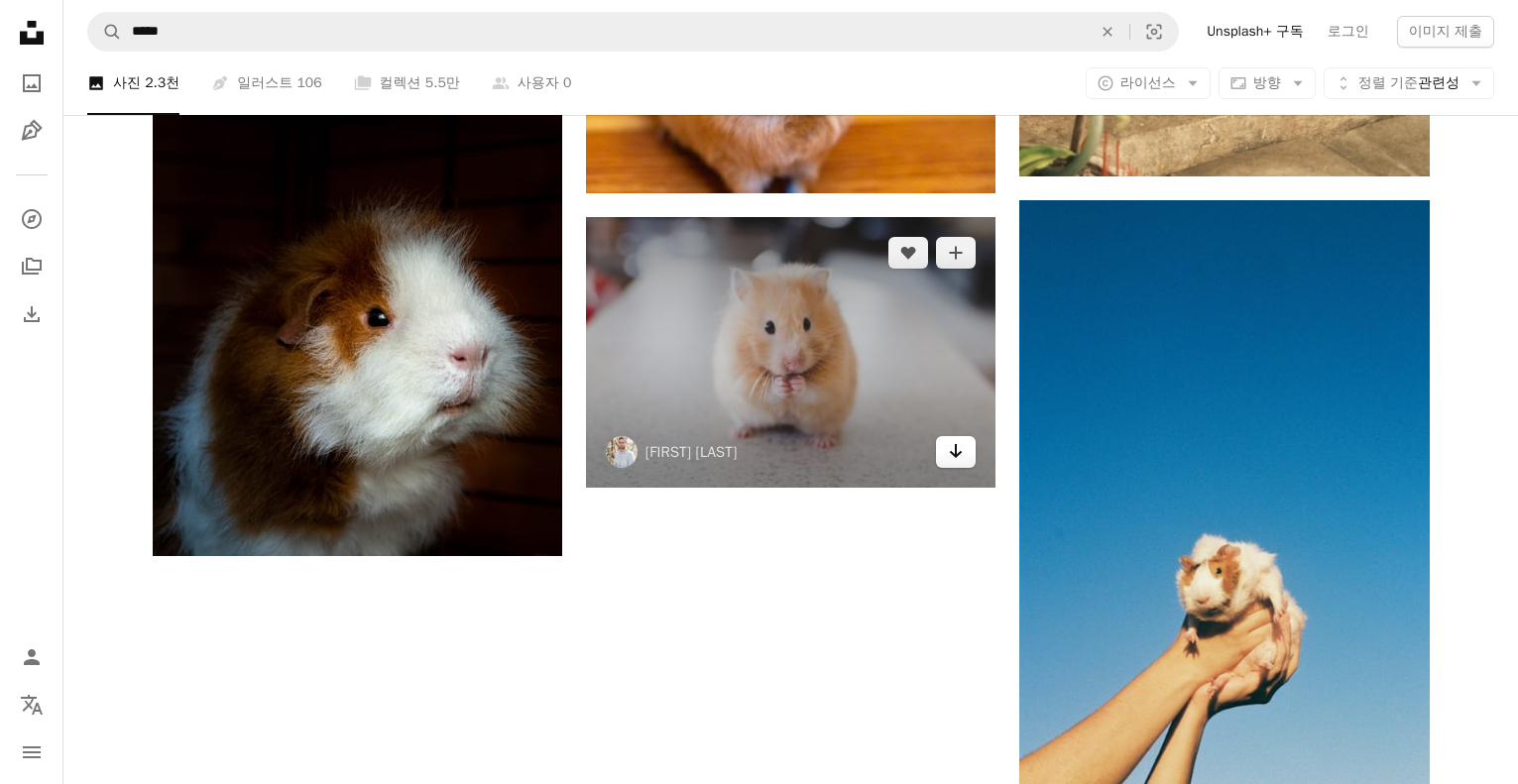 click on "Arrow pointing down" 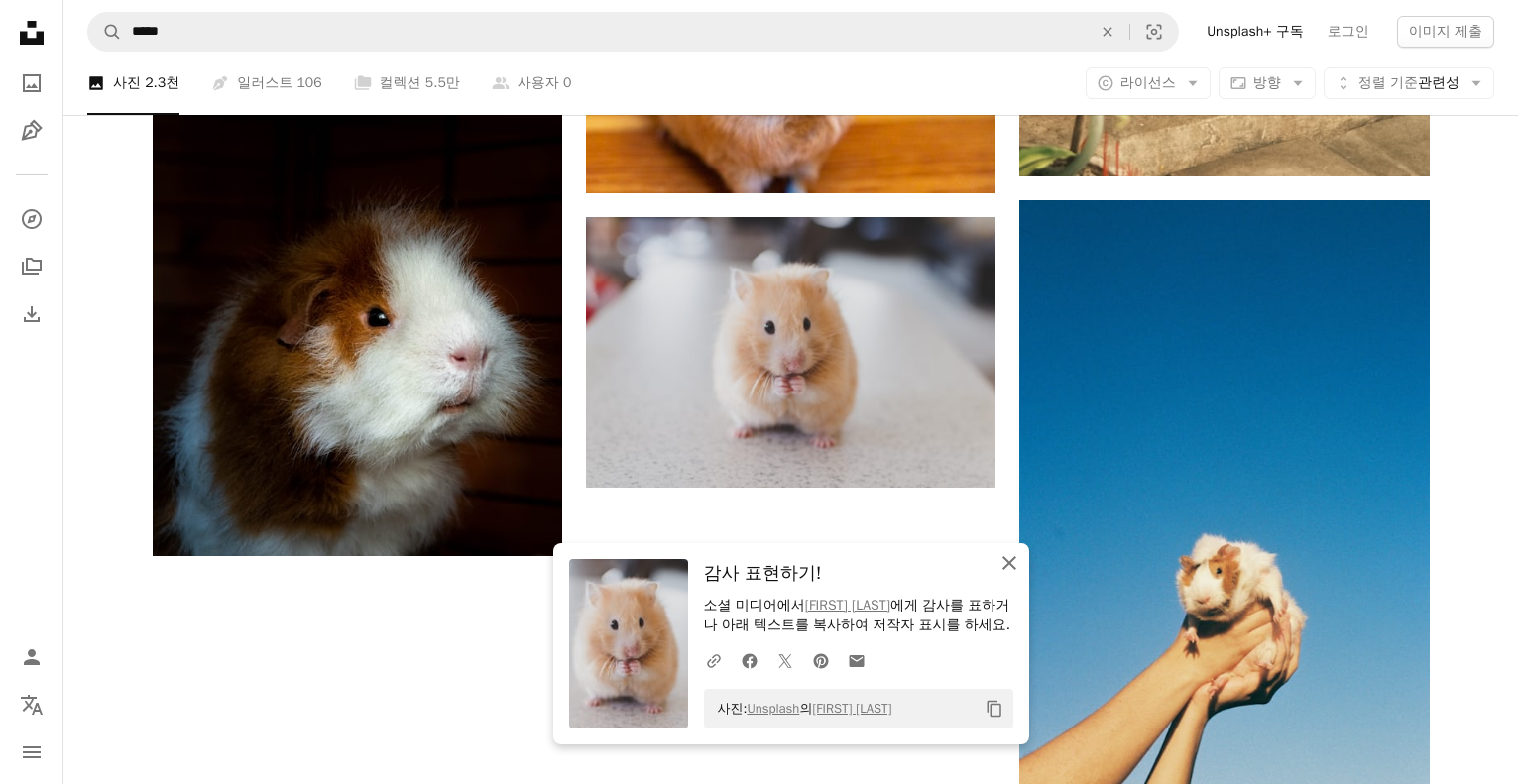 click on "An X shape" 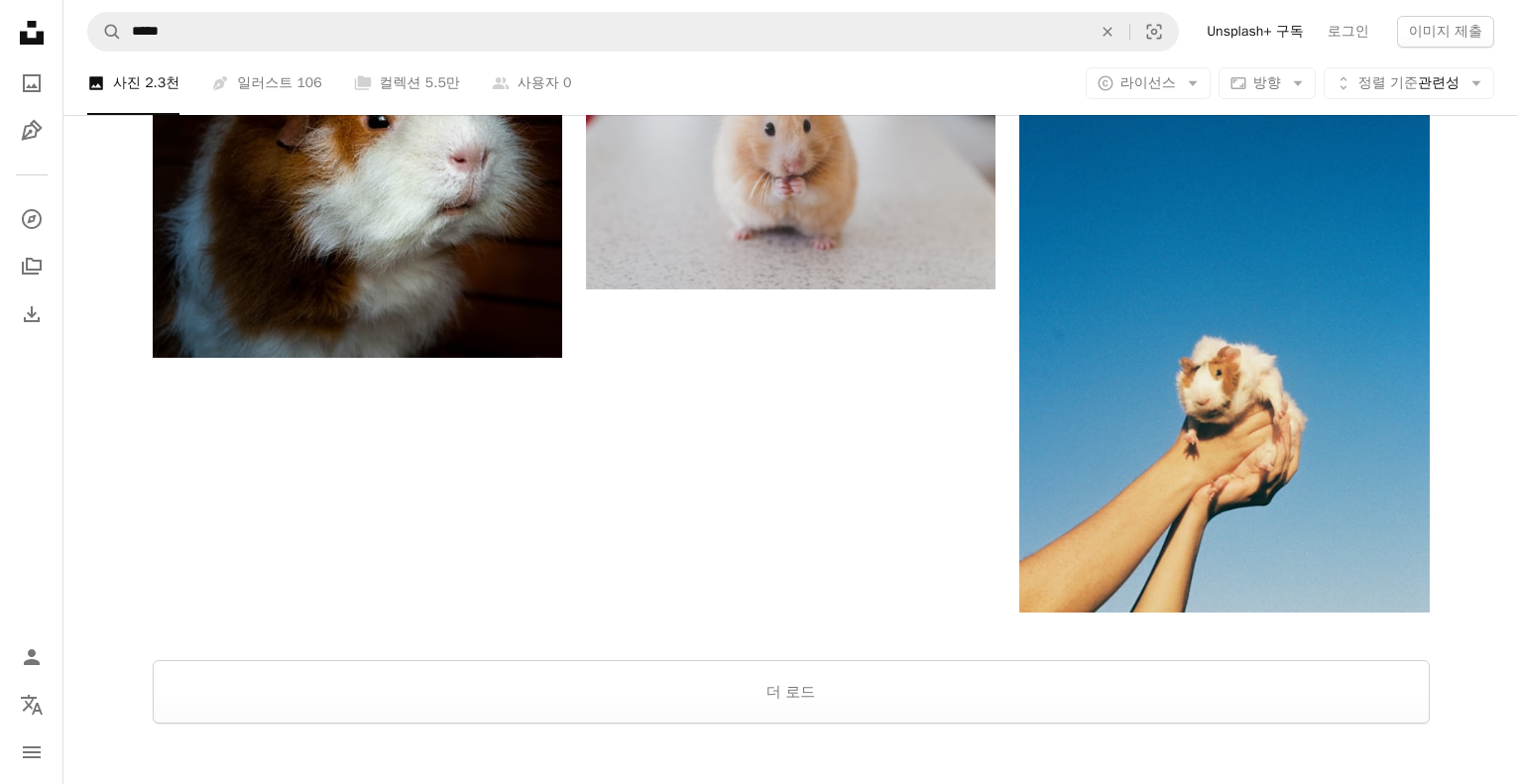 scroll, scrollTop: 2775, scrollLeft: 0, axis: vertical 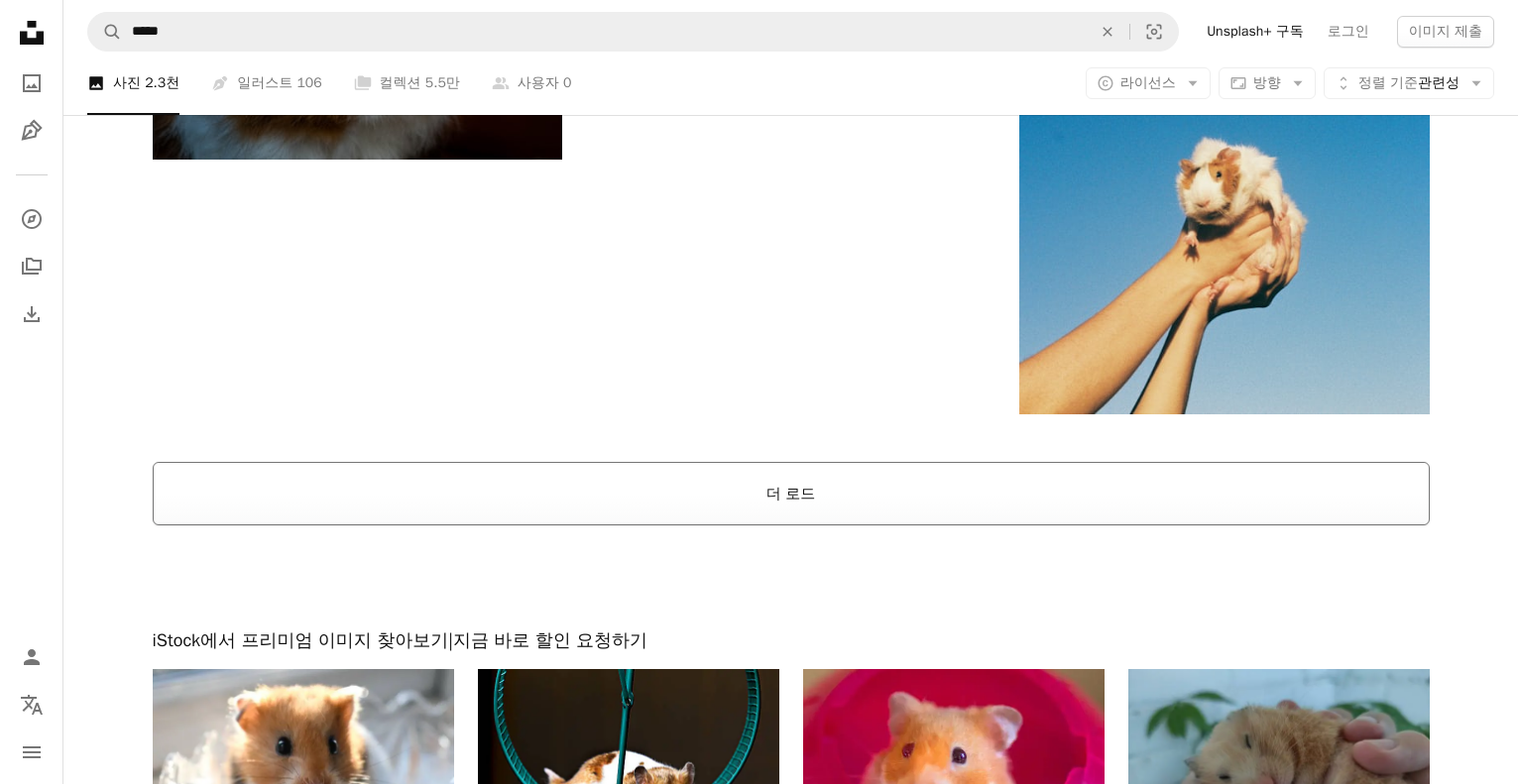 click on "더 로드" at bounding box center (791, 494) 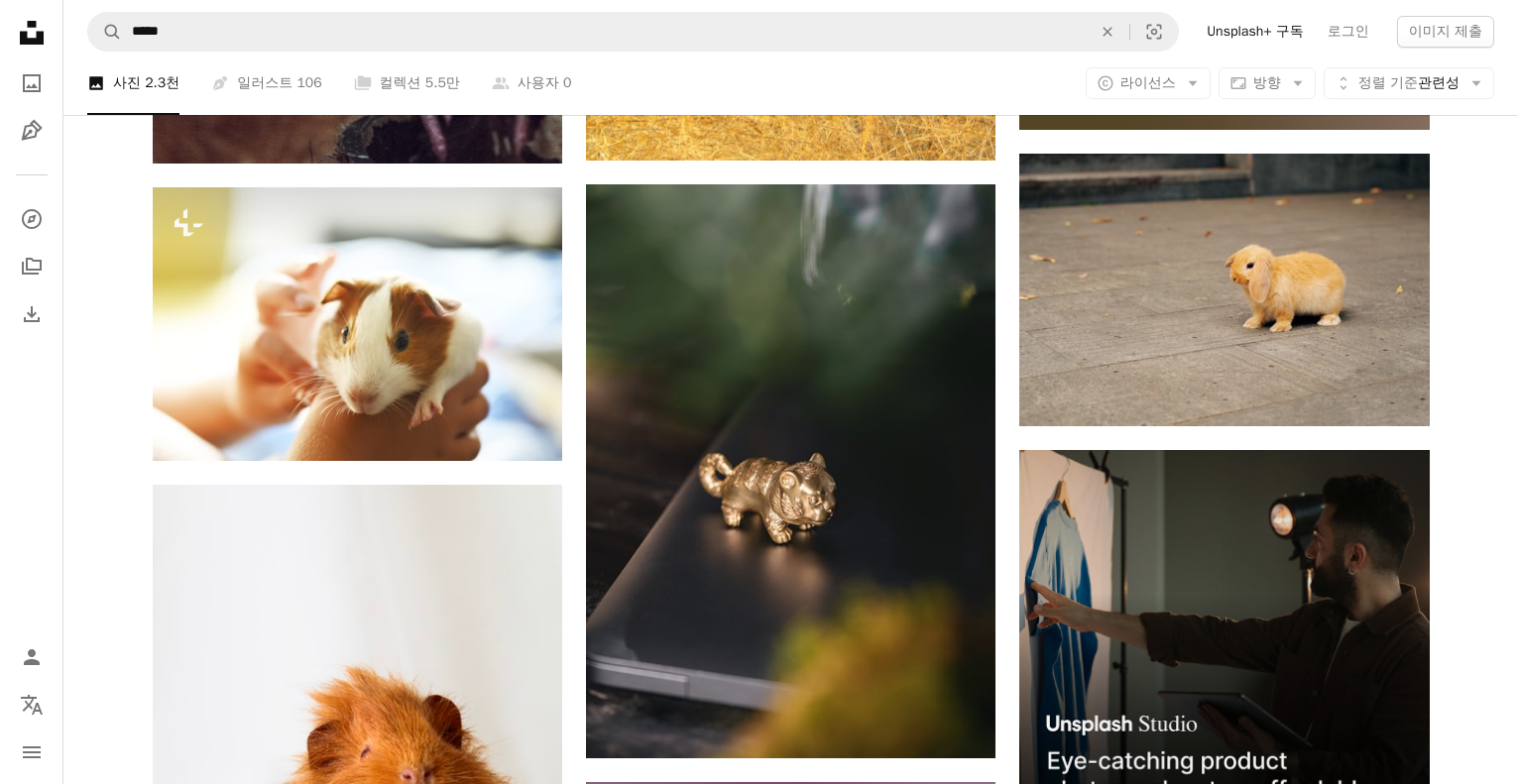 scroll, scrollTop: 8524, scrollLeft: 0, axis: vertical 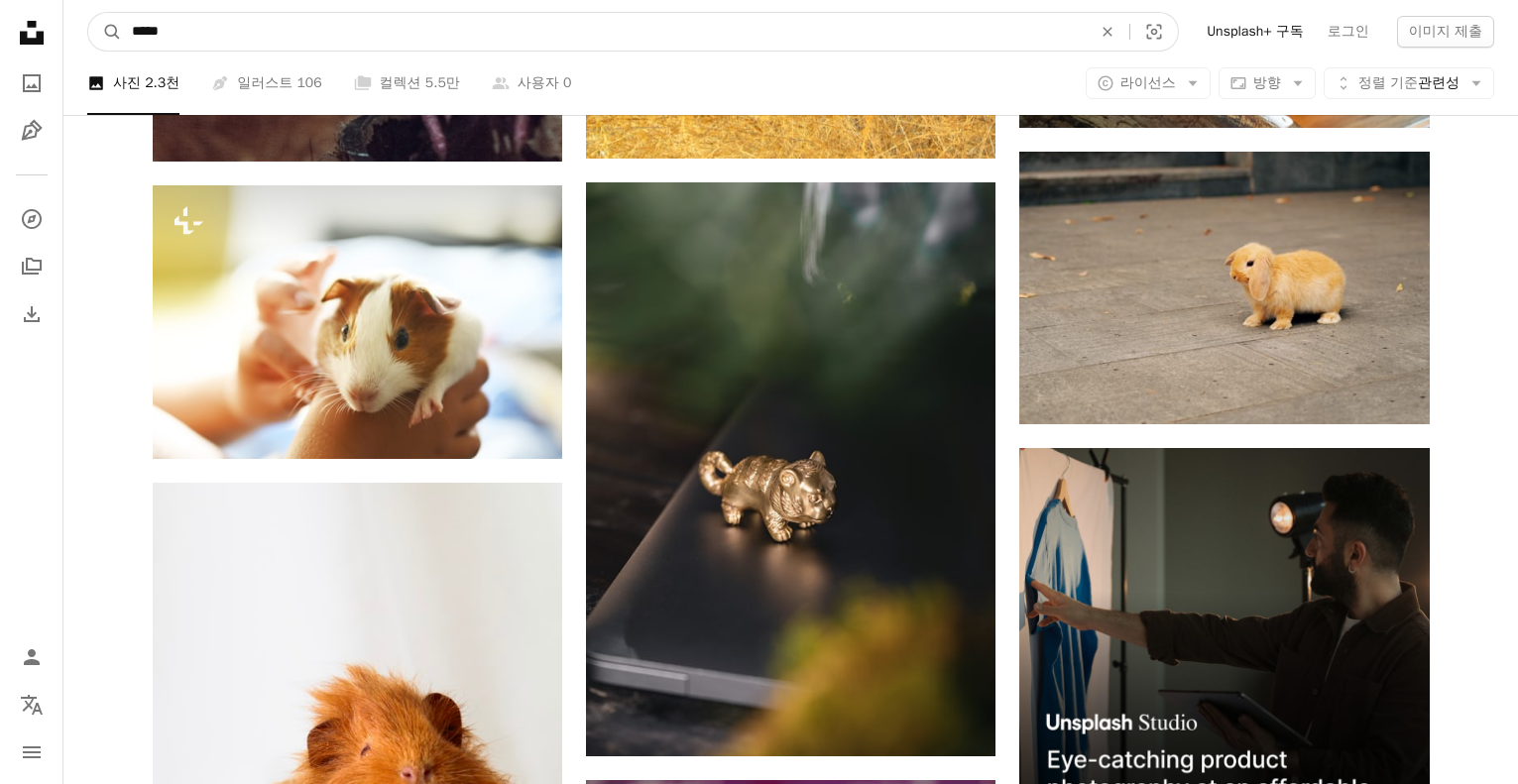 click on "*****" at bounding box center (604, 32) 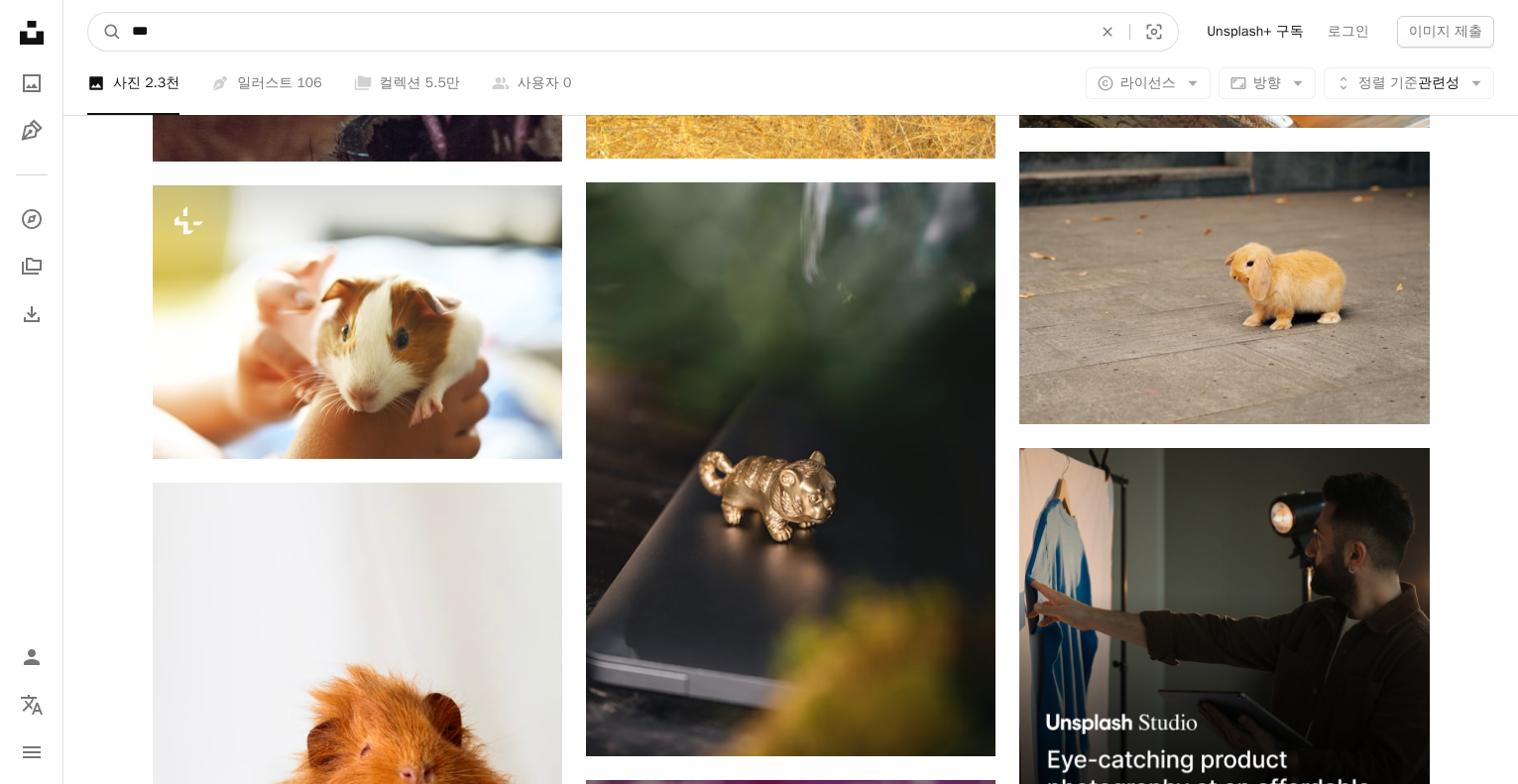 type on "***" 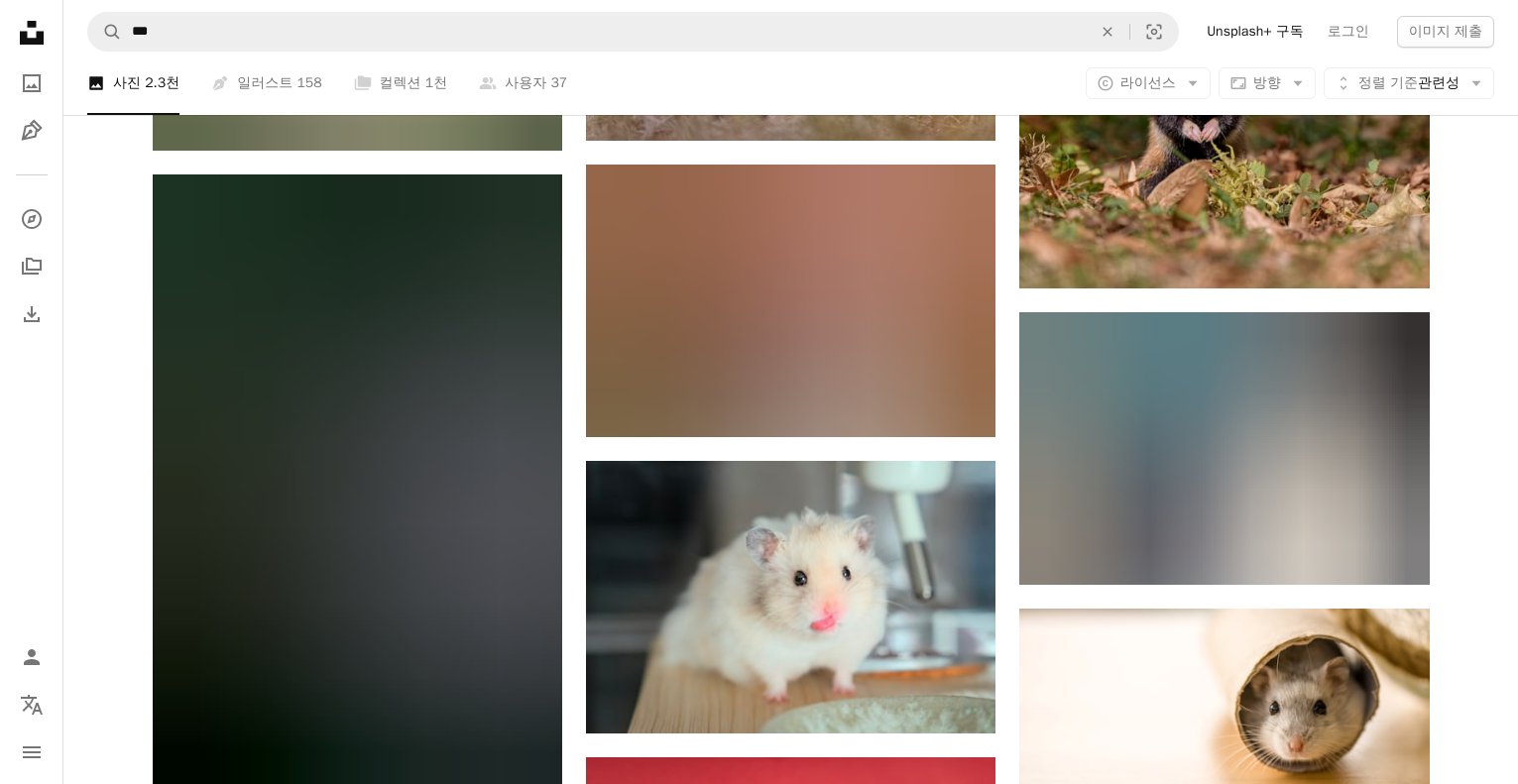 scroll, scrollTop: 1487, scrollLeft: 0, axis: vertical 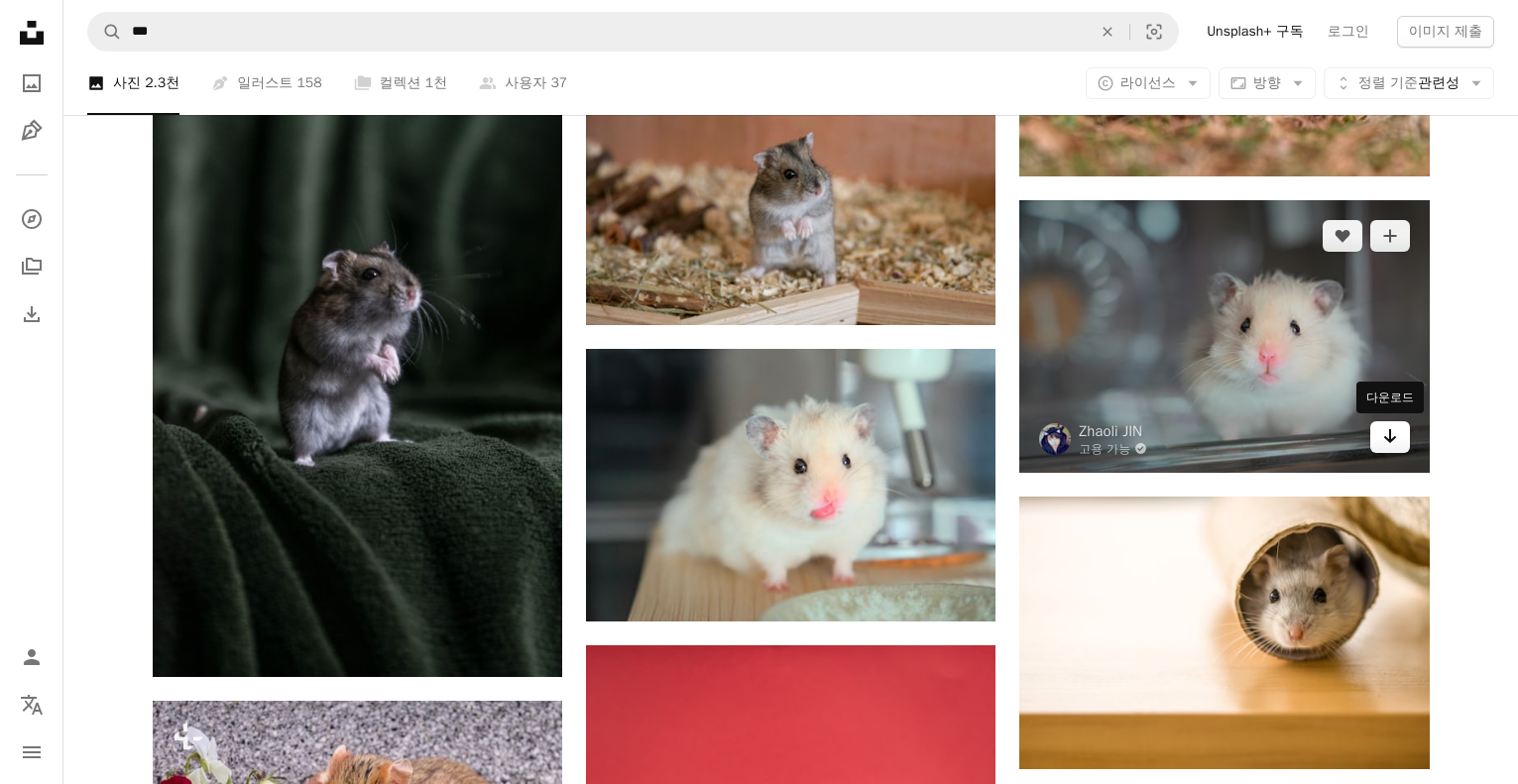 click on "Arrow pointing down" 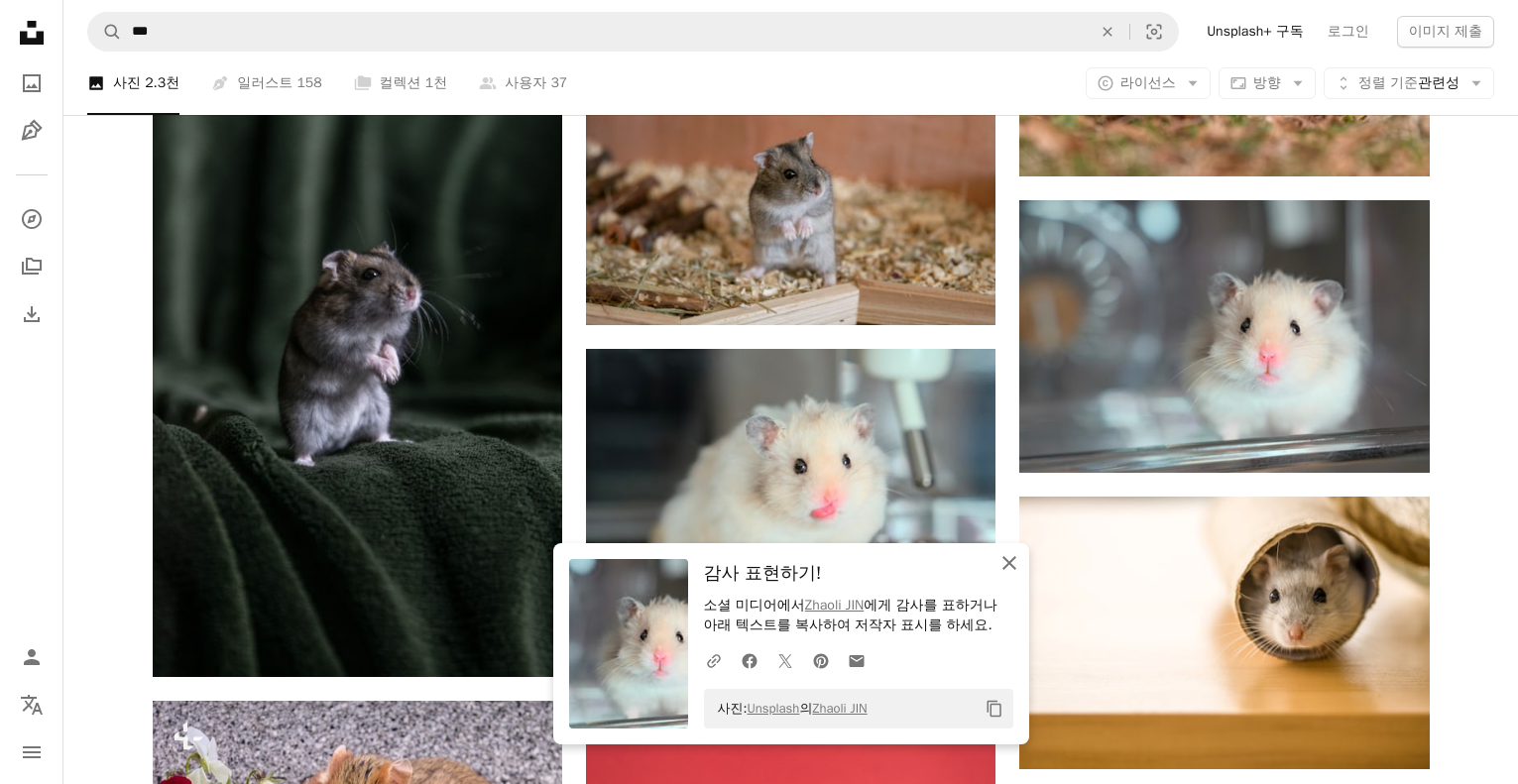 click 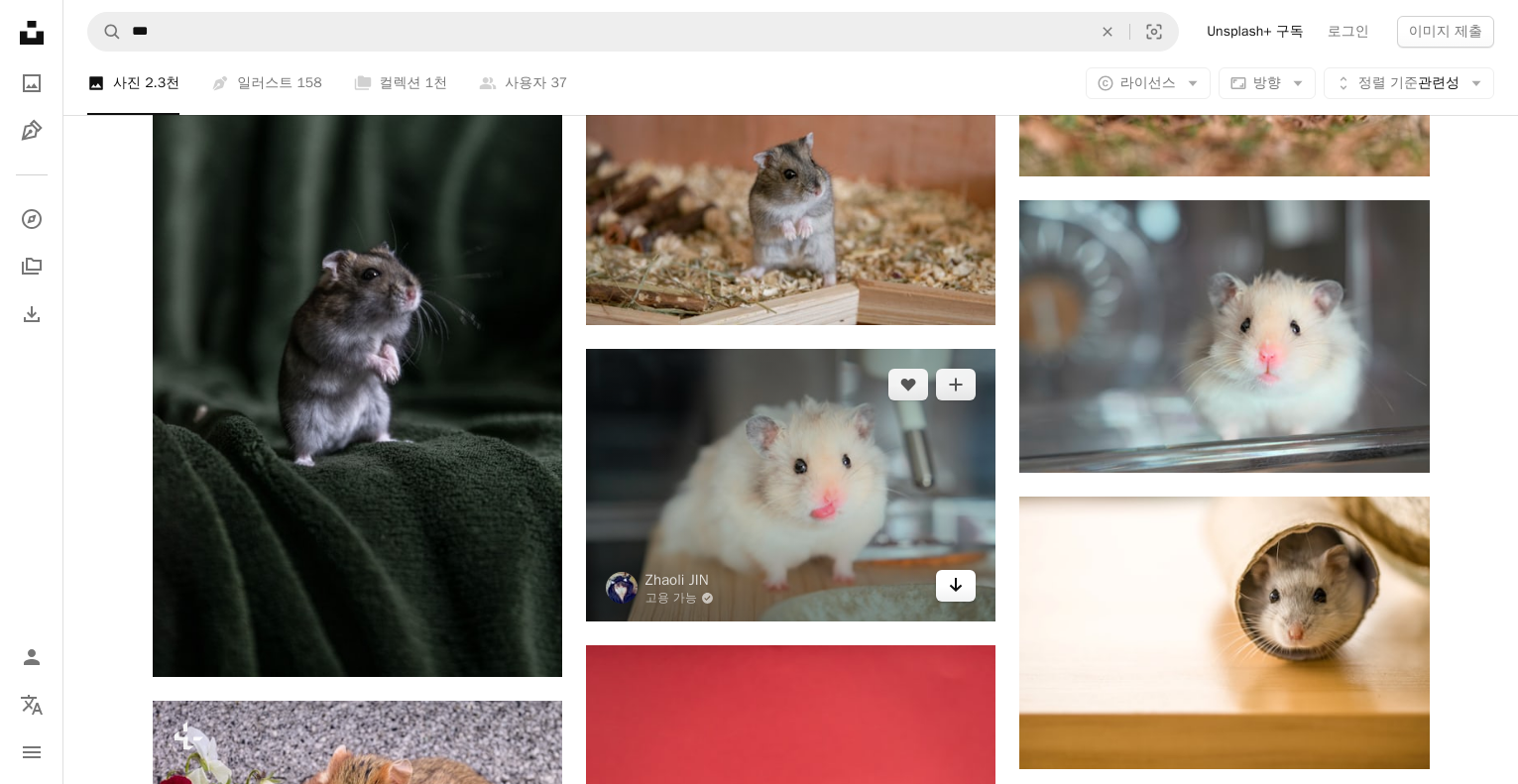 click on "Arrow pointing down" 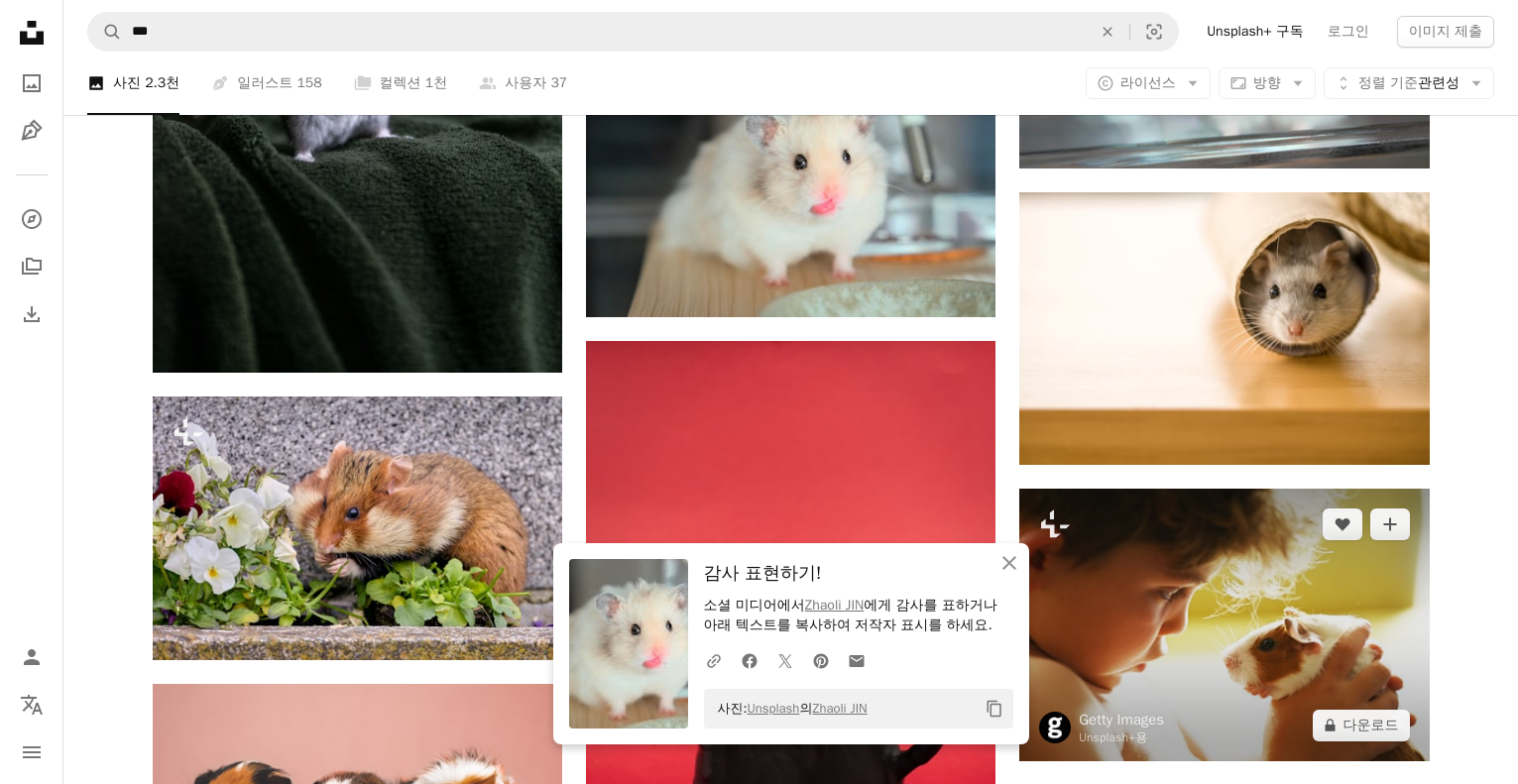 scroll, scrollTop: 1982, scrollLeft: 0, axis: vertical 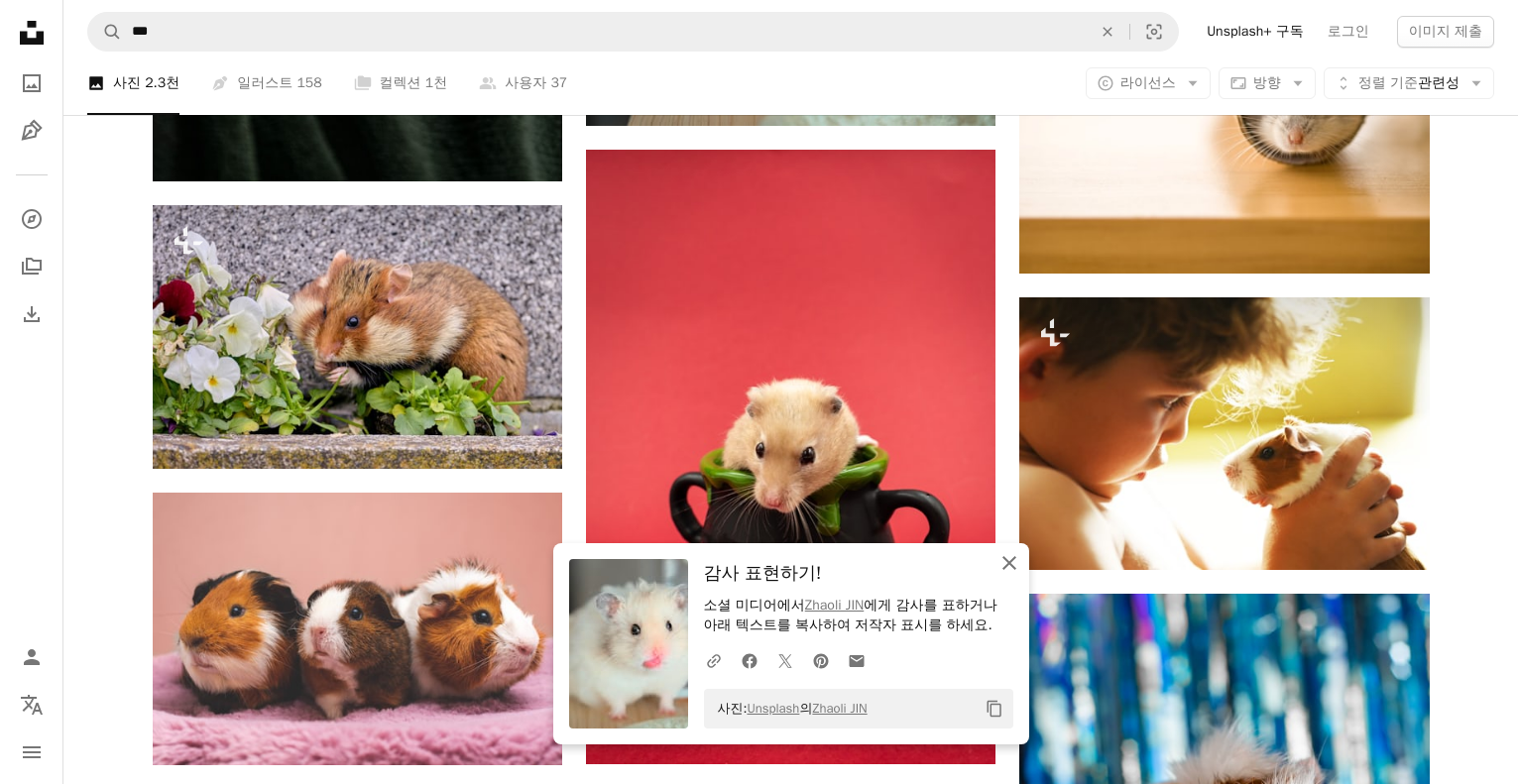 click on "An X shape" 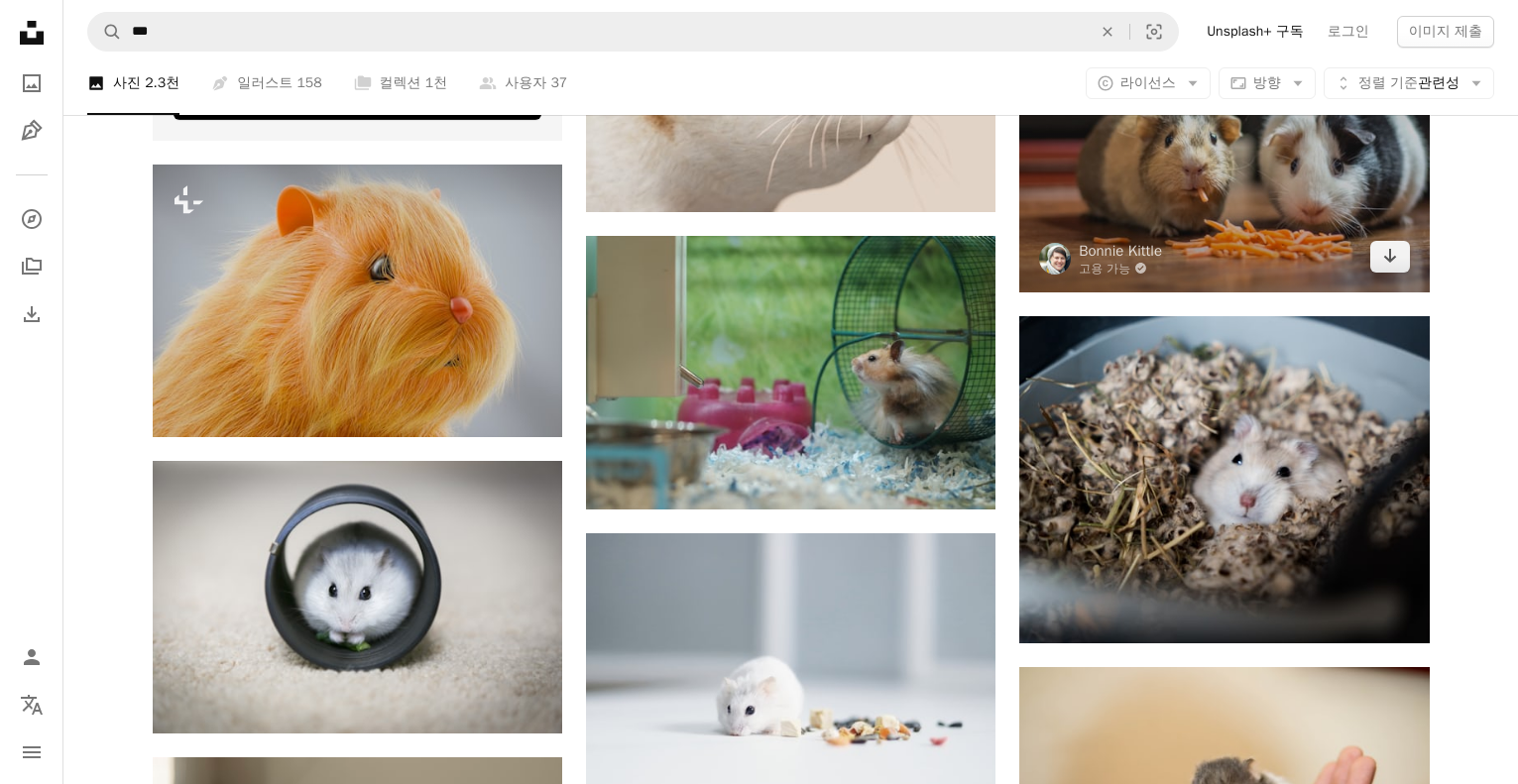 scroll, scrollTop: 4857, scrollLeft: 0, axis: vertical 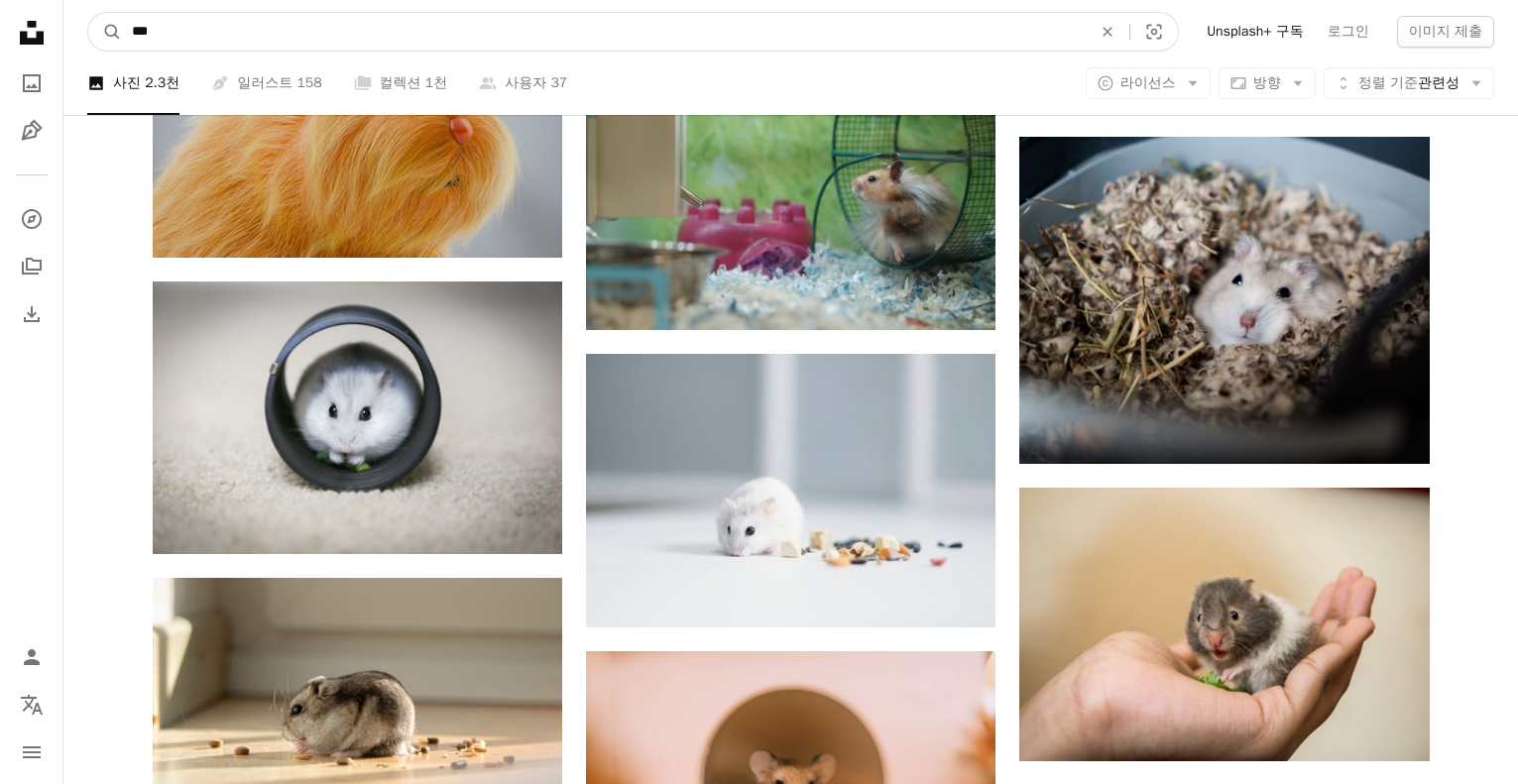 drag, startPoint x: 272, startPoint y: 38, endPoint x: 267, endPoint y: 51, distance: 13.928388 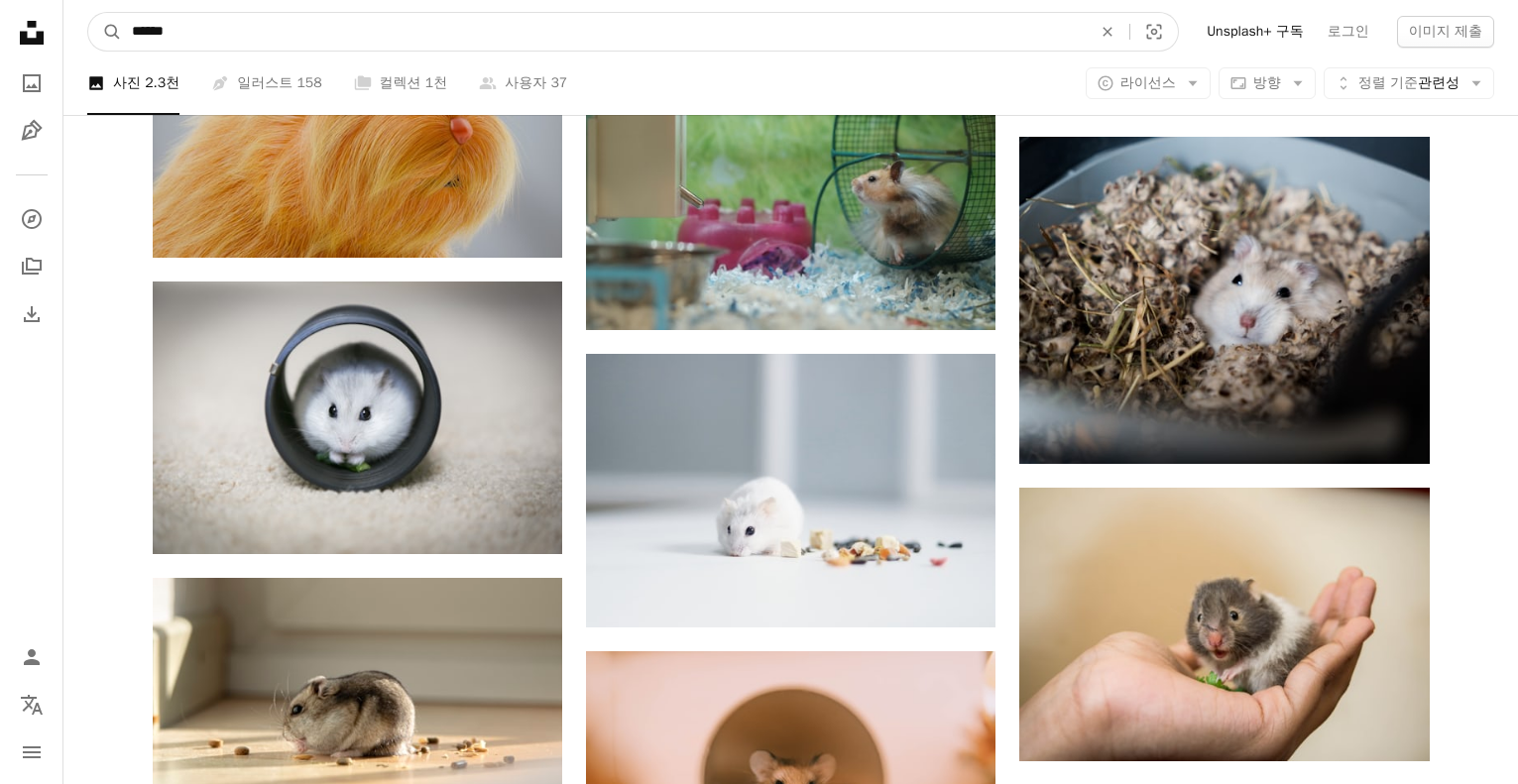 type on "*******" 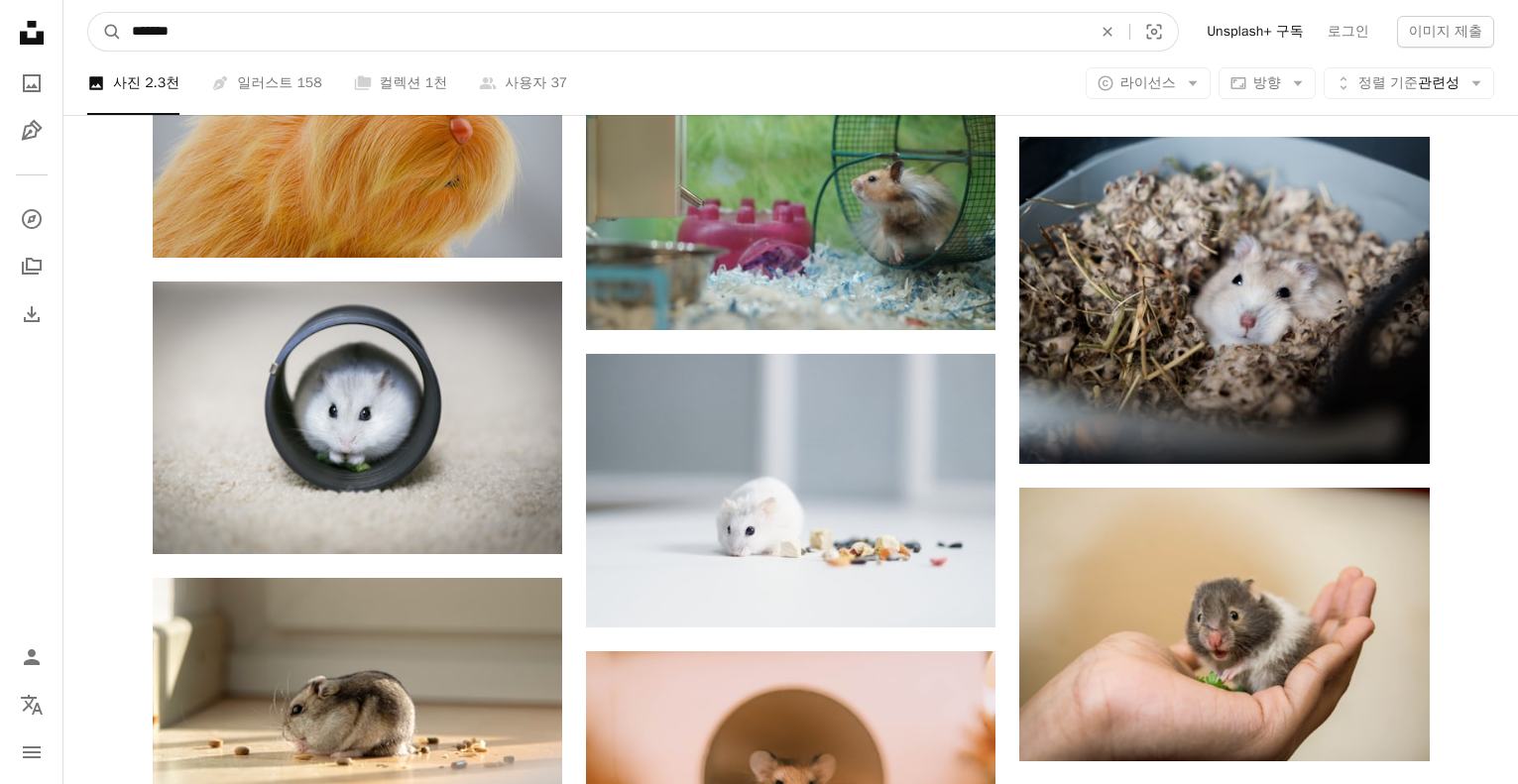 click on "A magnifying glass" at bounding box center (105, 32) 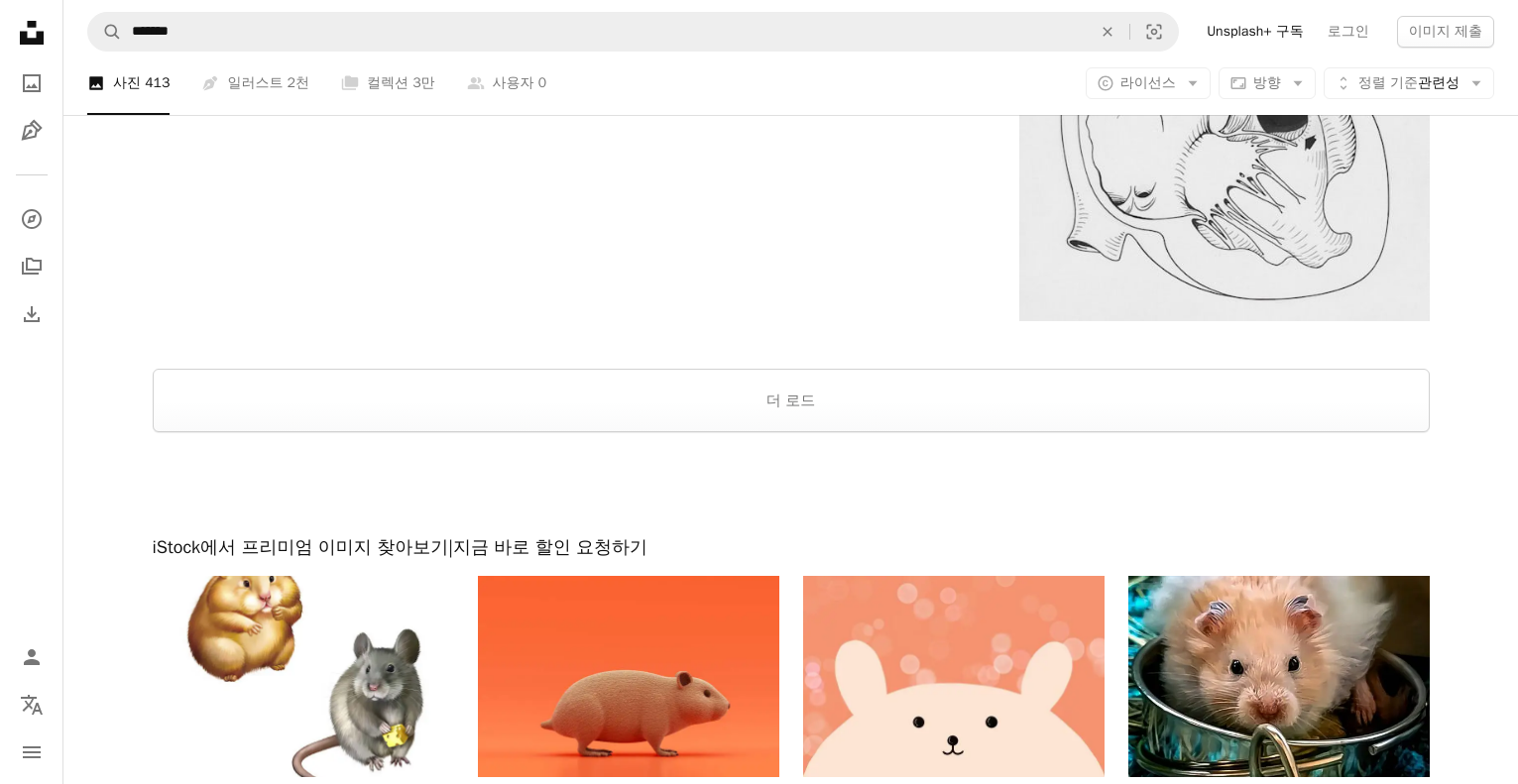 scroll, scrollTop: 3073, scrollLeft: 0, axis: vertical 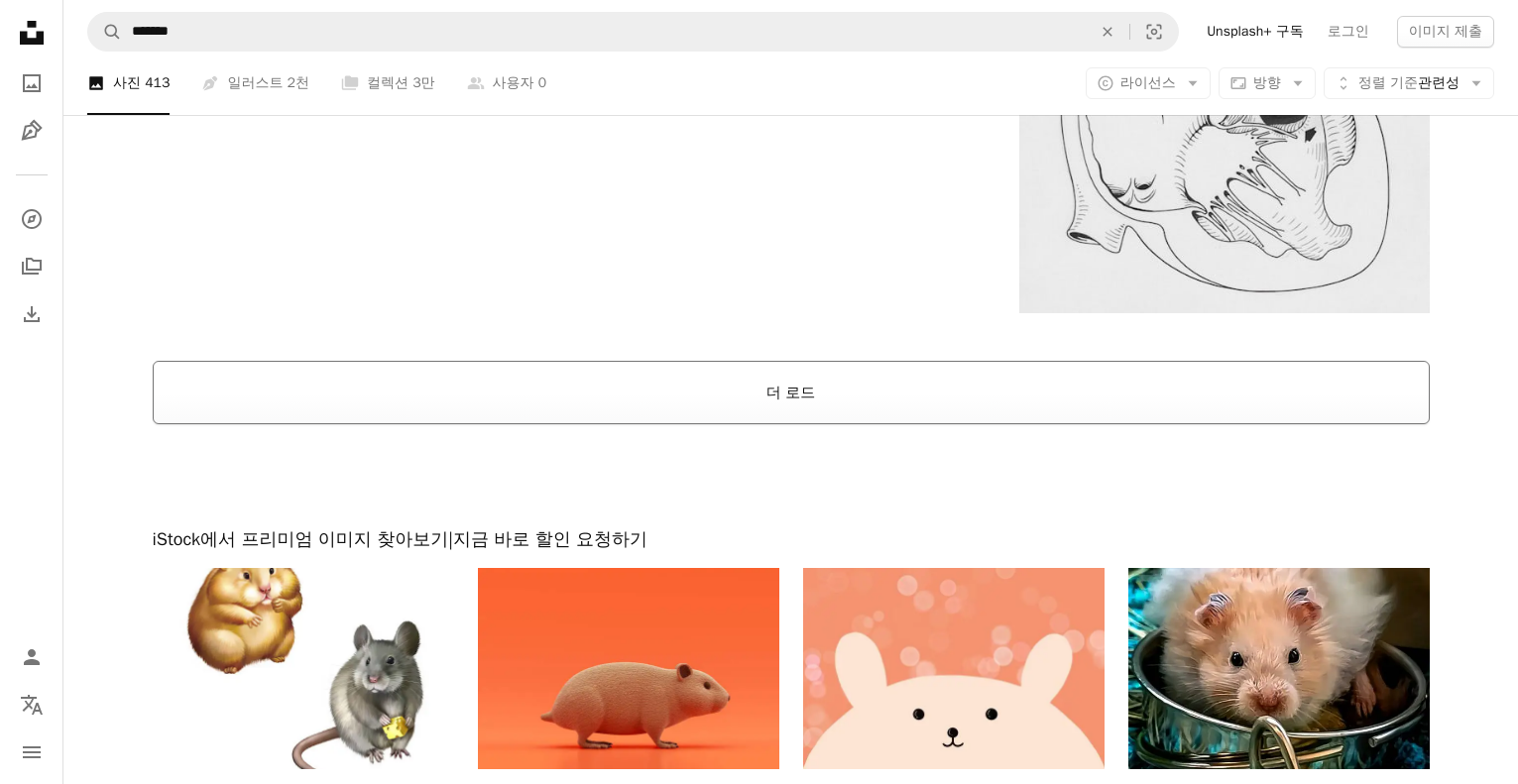 click on "더 로드" at bounding box center (791, 392) 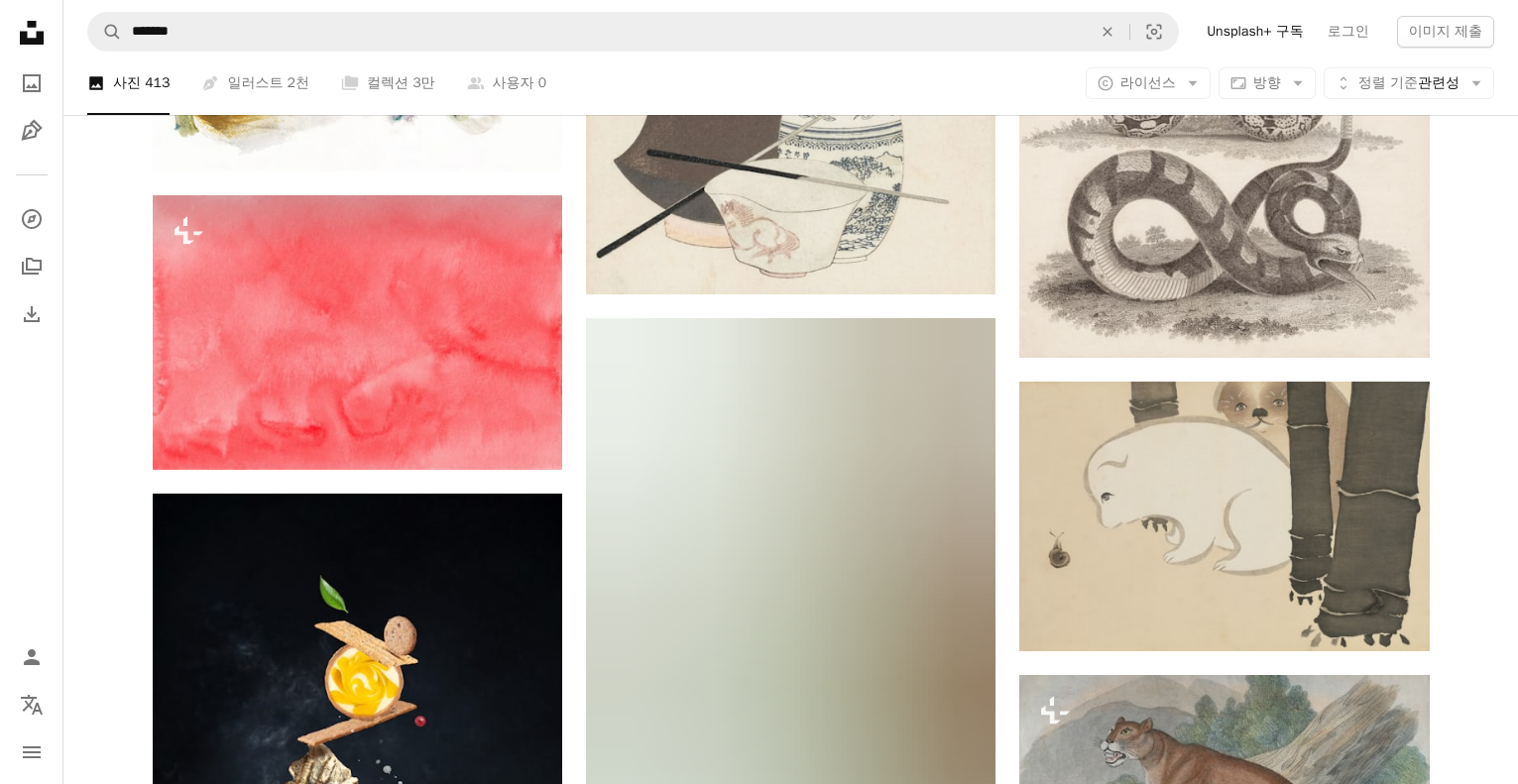 scroll, scrollTop: 7136, scrollLeft: 0, axis: vertical 